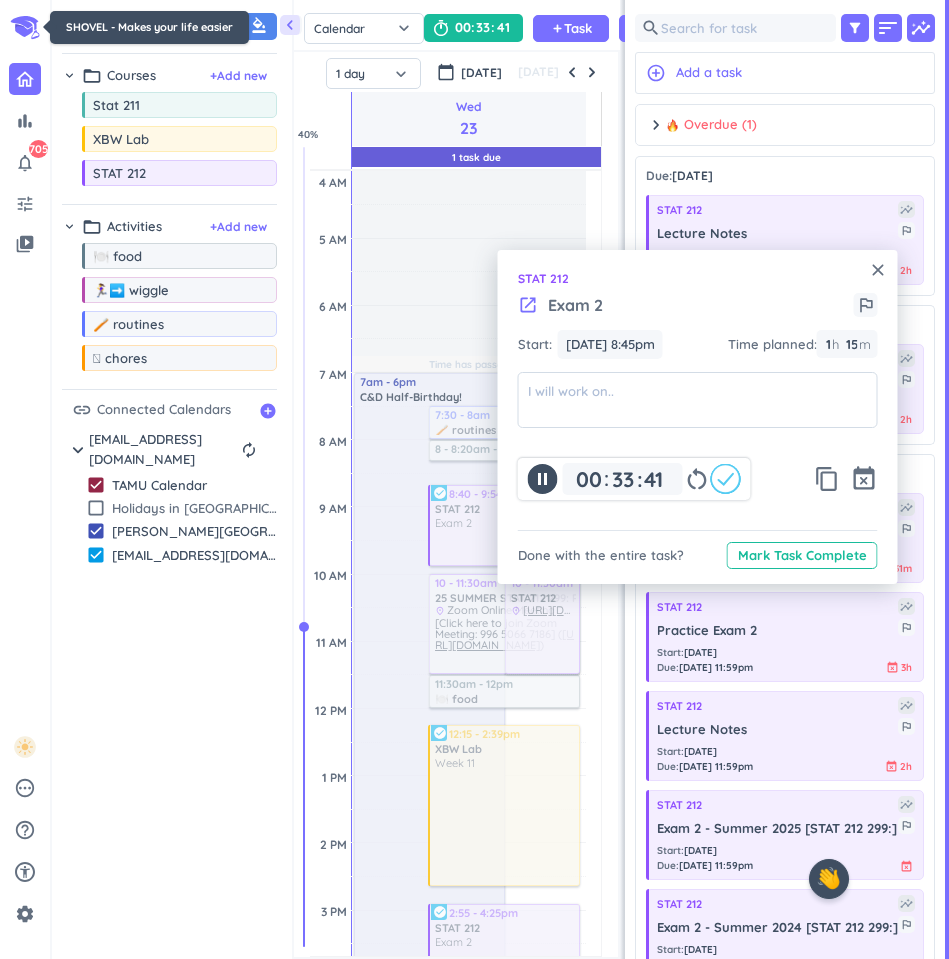 scroll, scrollTop: 0, scrollLeft: 0, axis: both 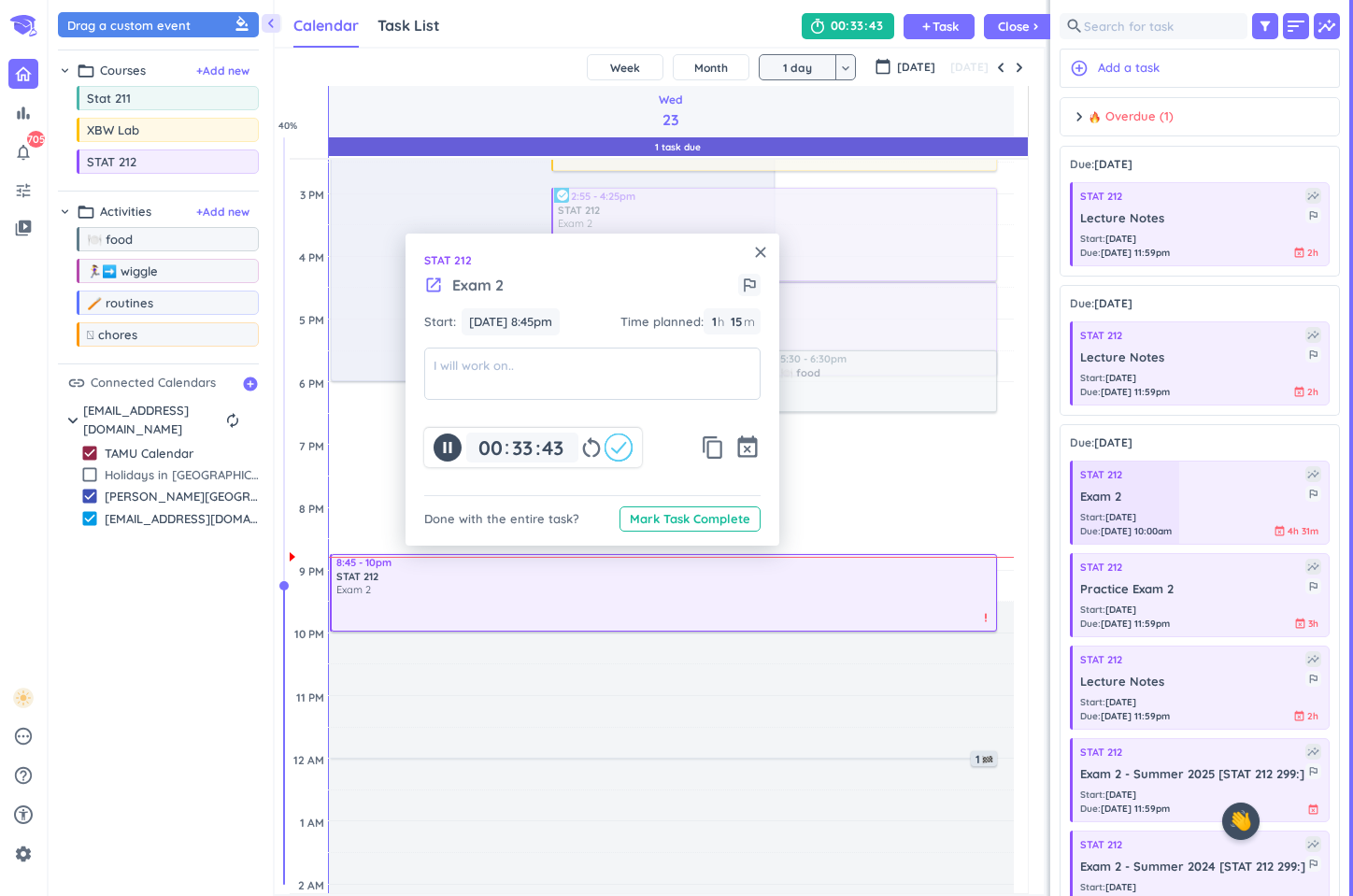 click on "close" at bounding box center [761, 252] 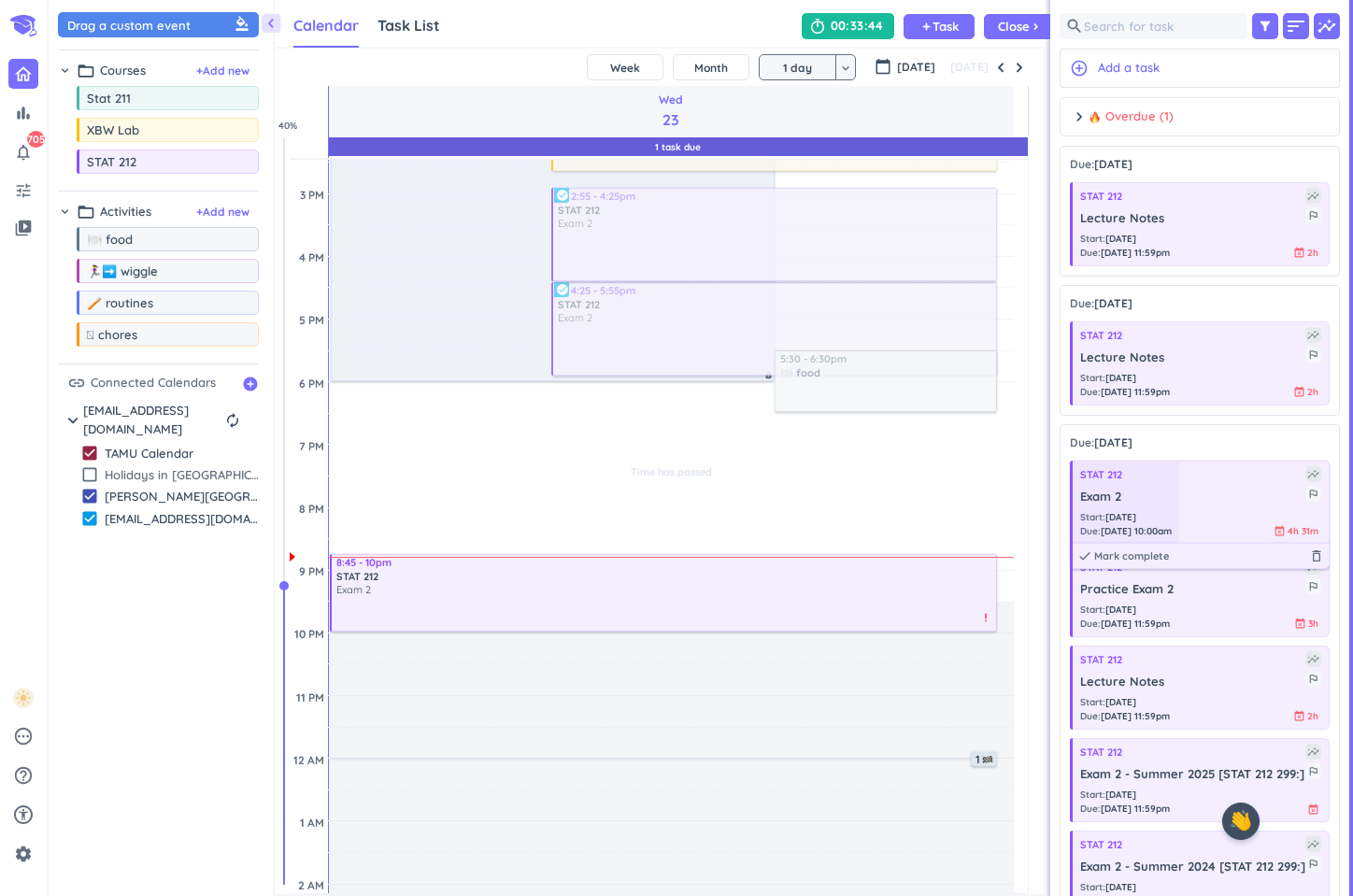 click at bounding box center [1125, 503] 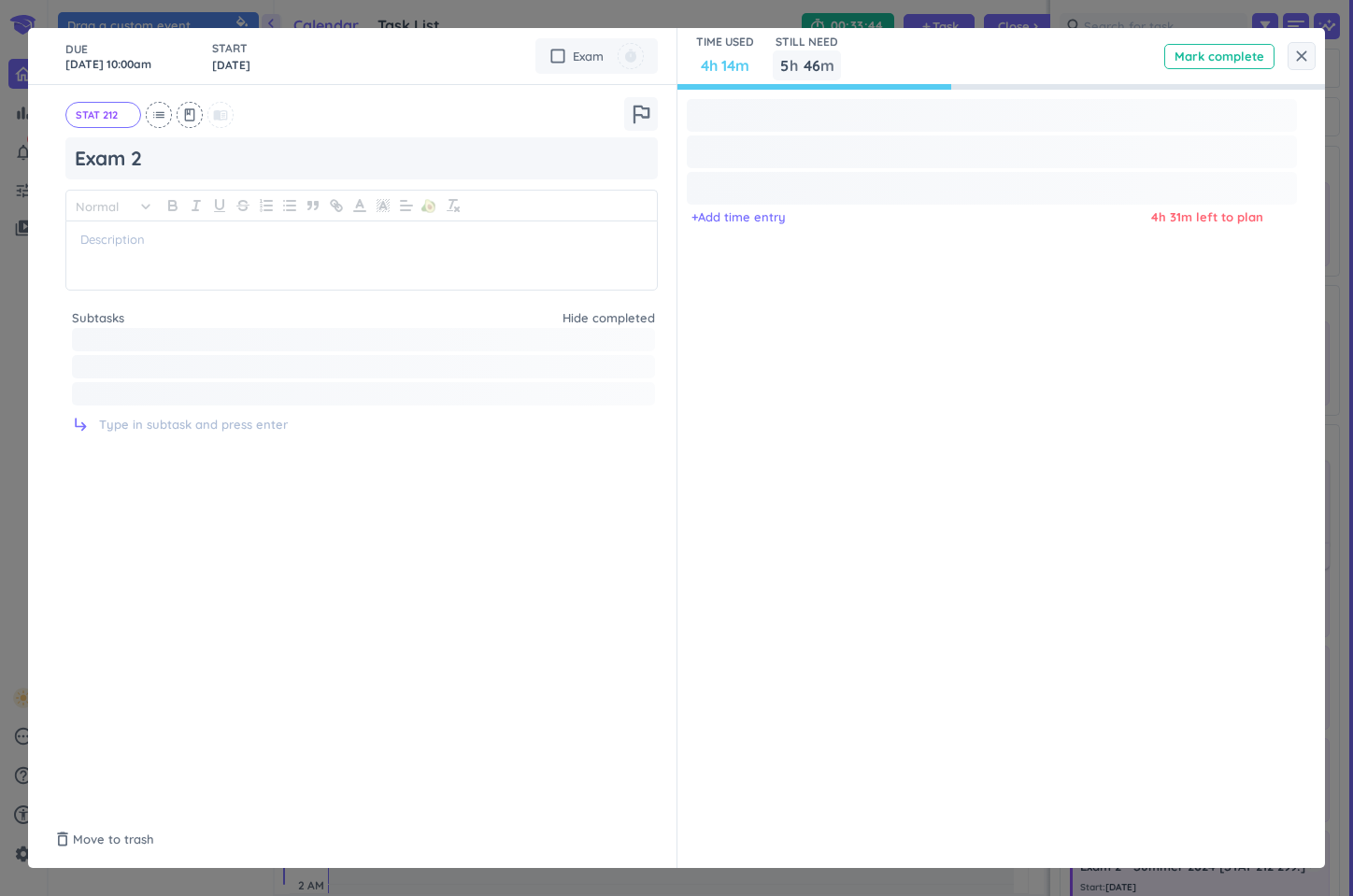 type on "x" 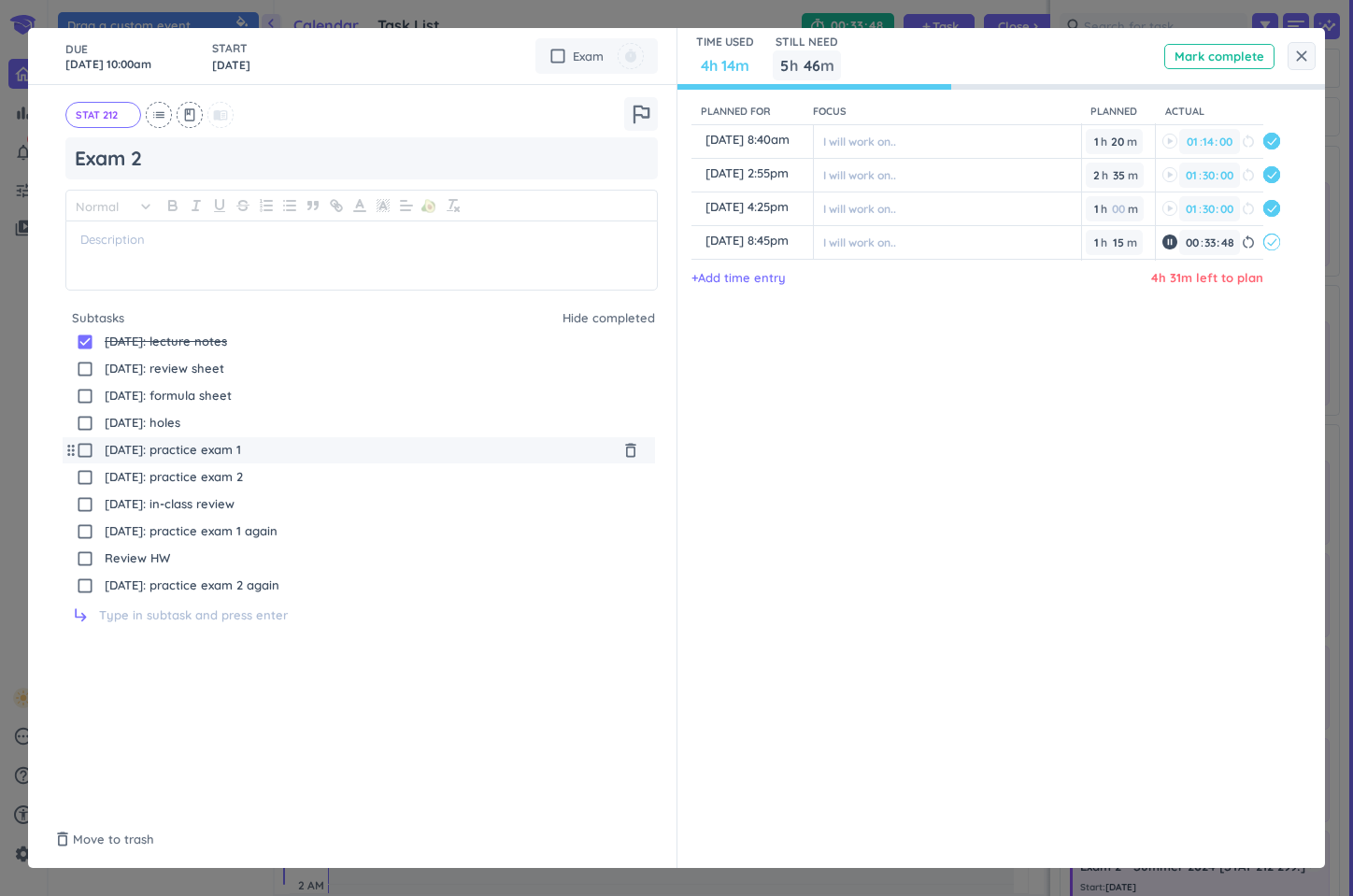 click on "check_box_outline_blank" at bounding box center (85, 450) 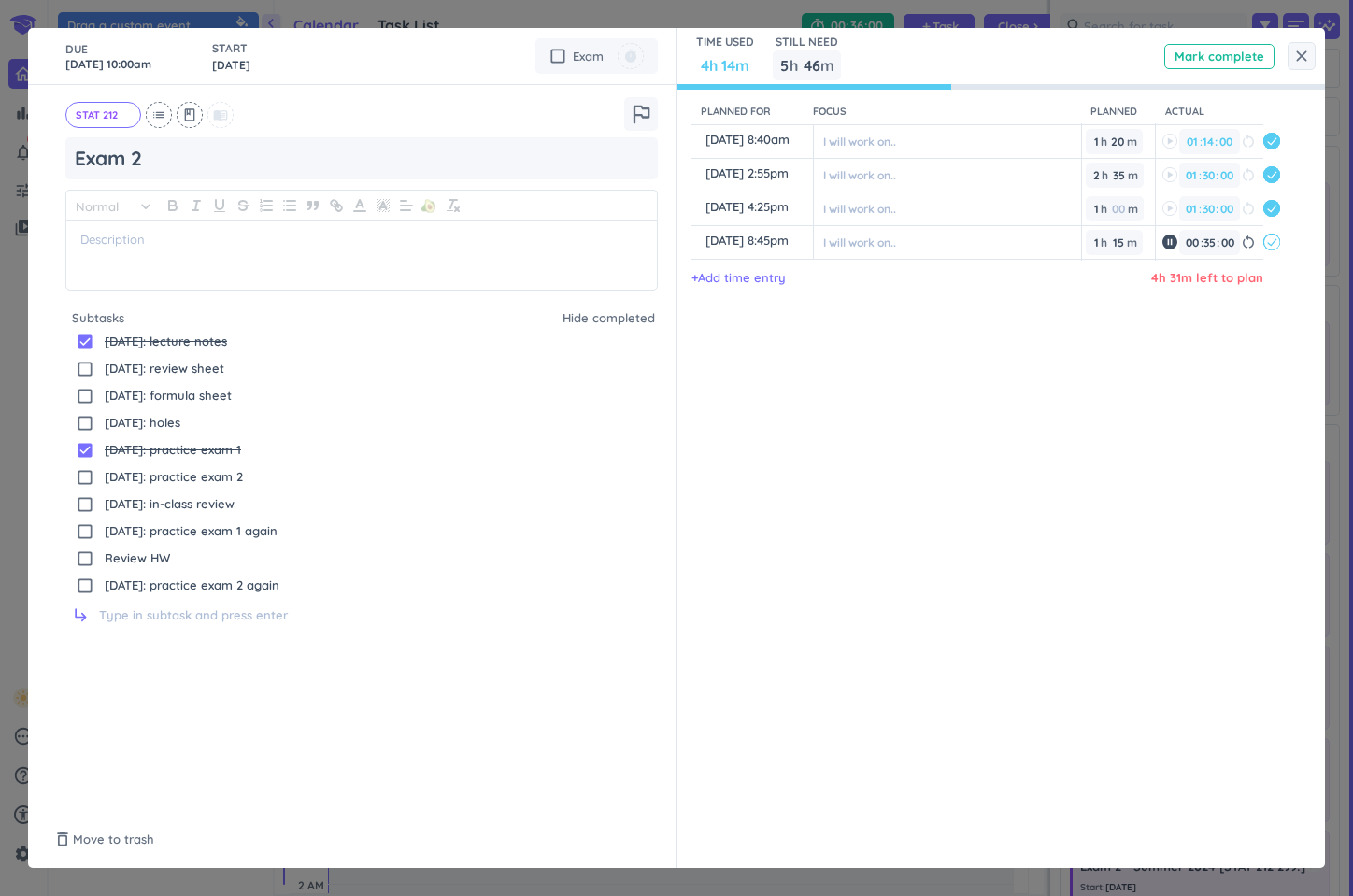 type on "36" 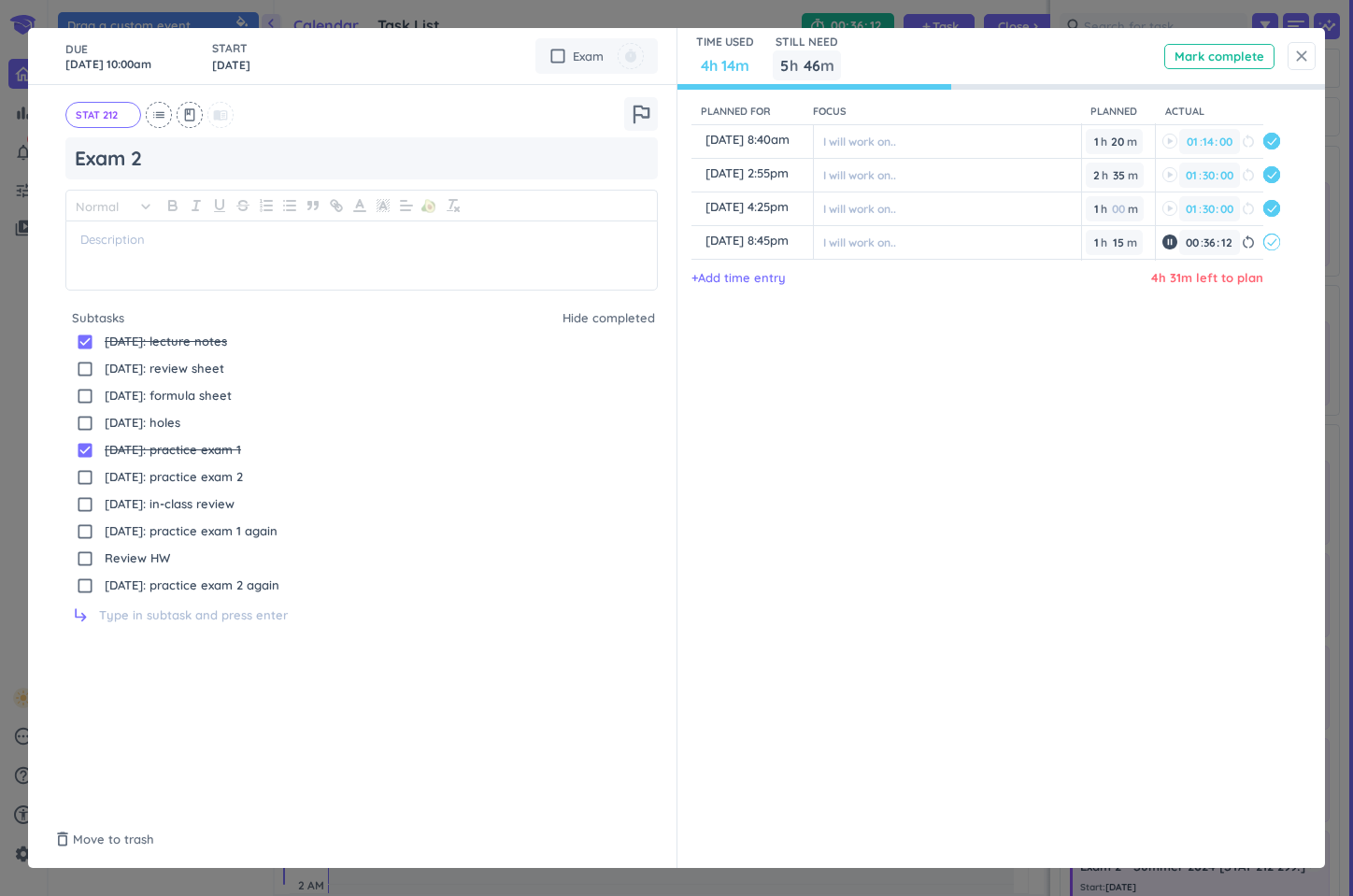 click on "close" at bounding box center [1302, 56] 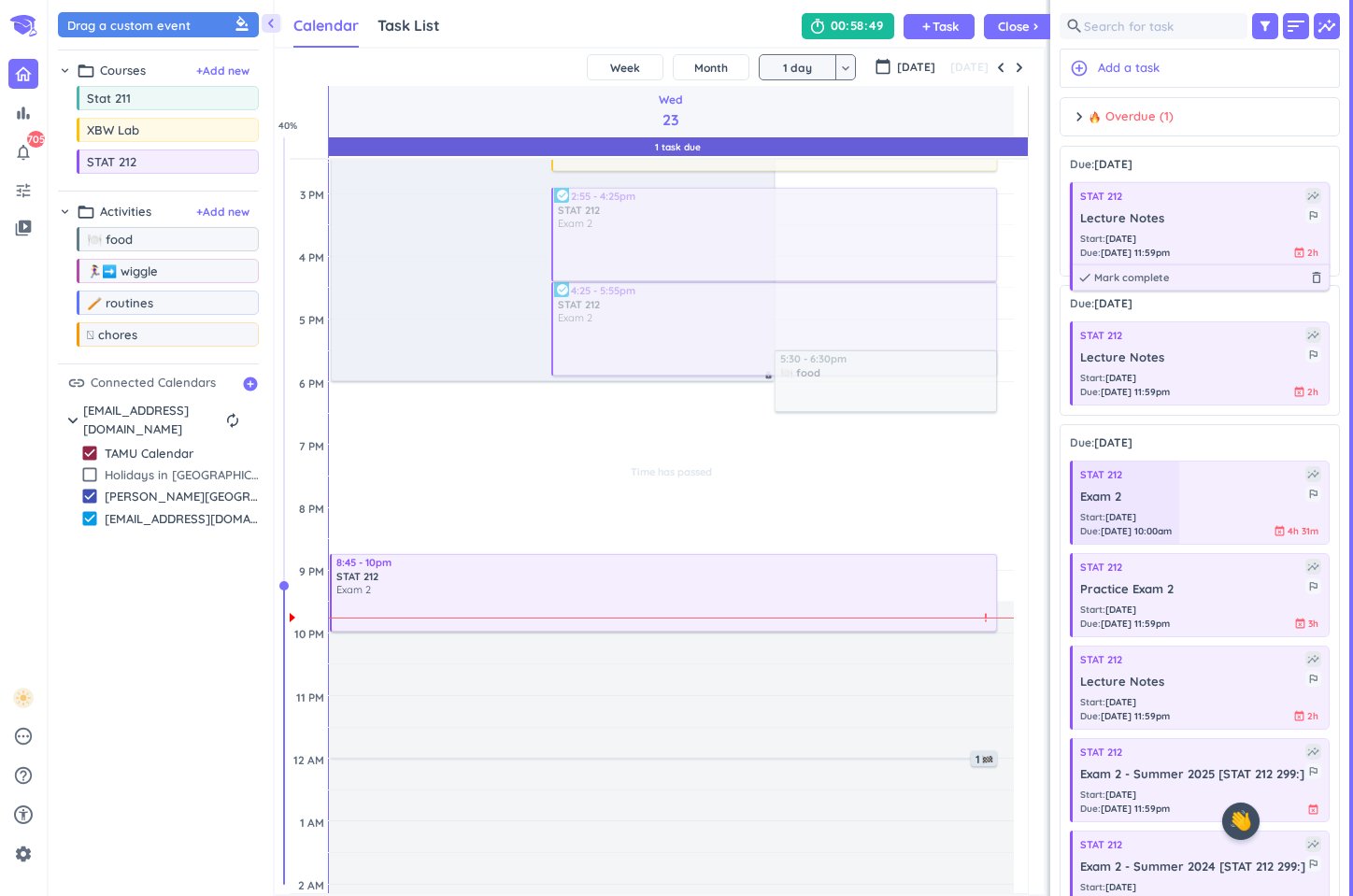 click on "[DATE] 11:59pm" at bounding box center (1135, 252) 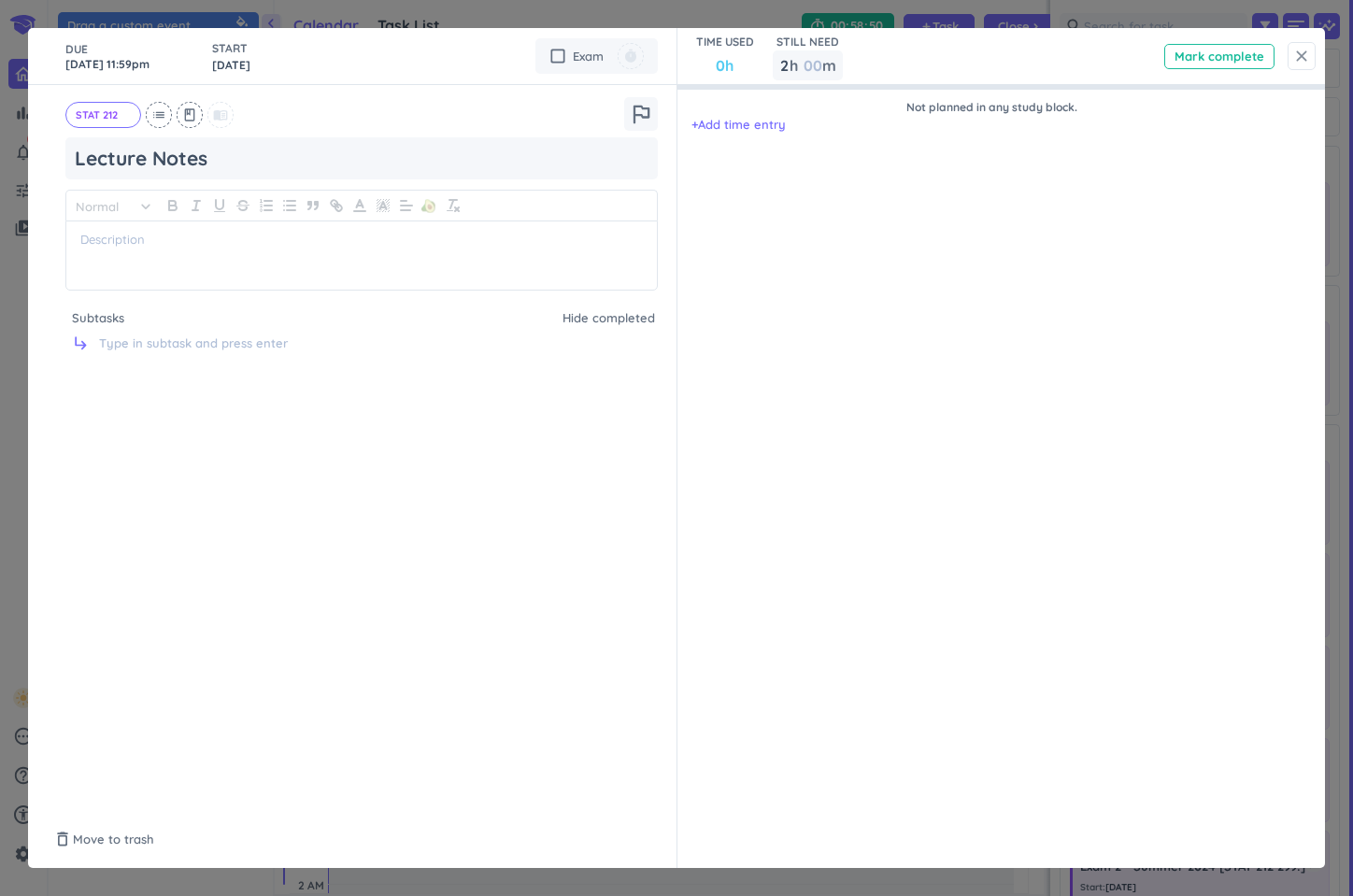 click on "close" at bounding box center [1302, 56] 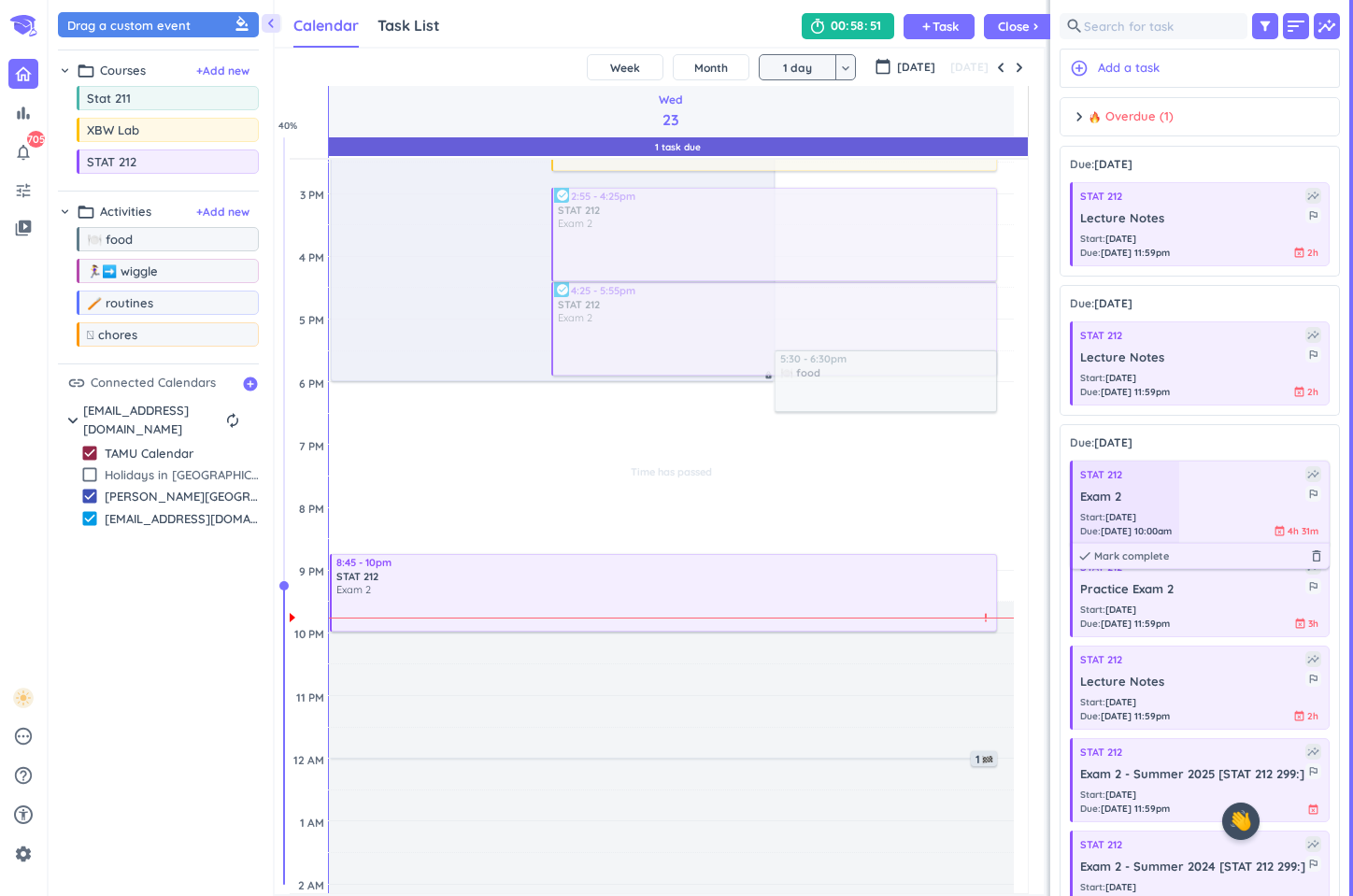 click at bounding box center (1125, 503) 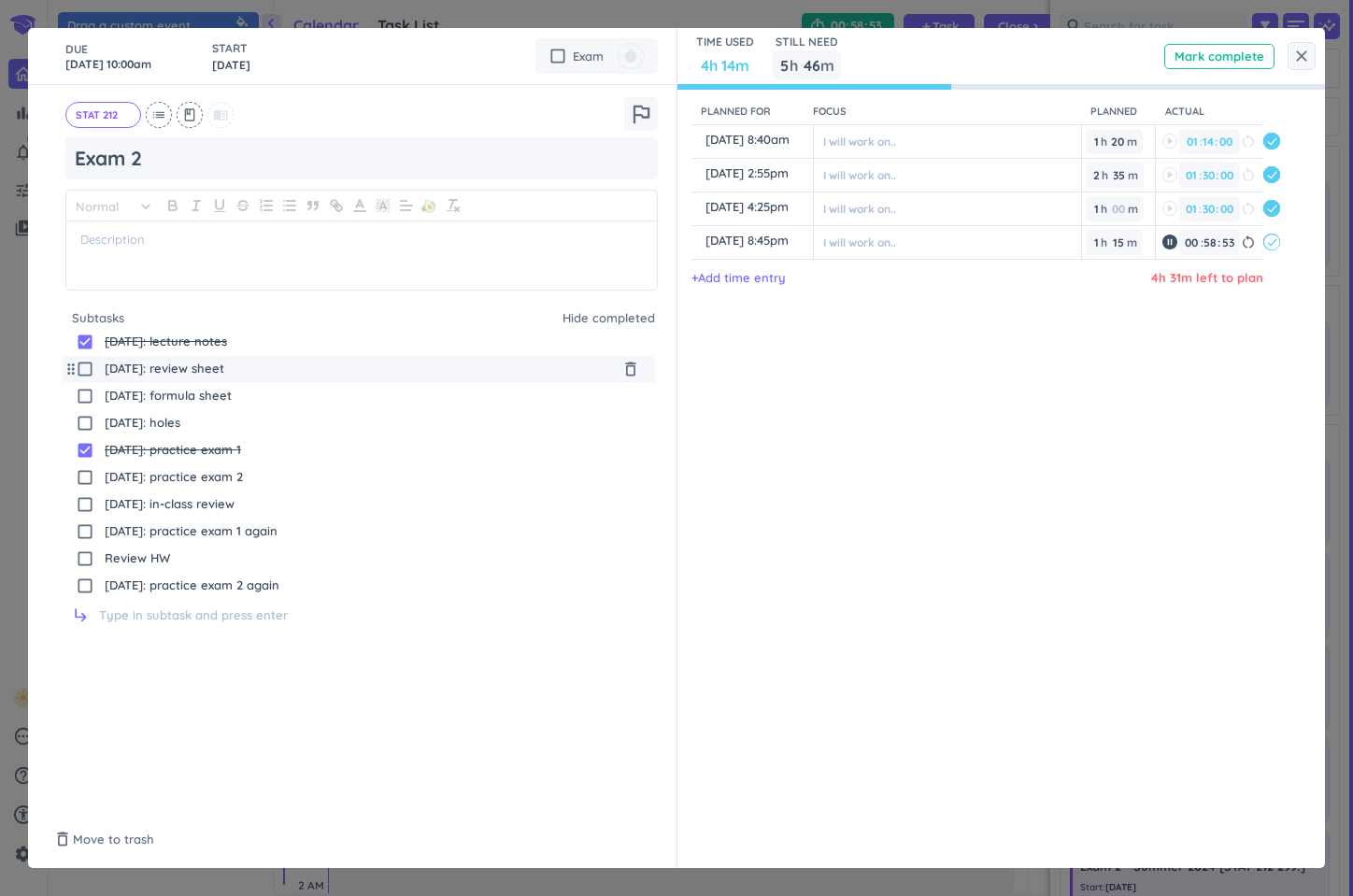 click on "[DATE]: review sheet" at bounding box center [360, 369] 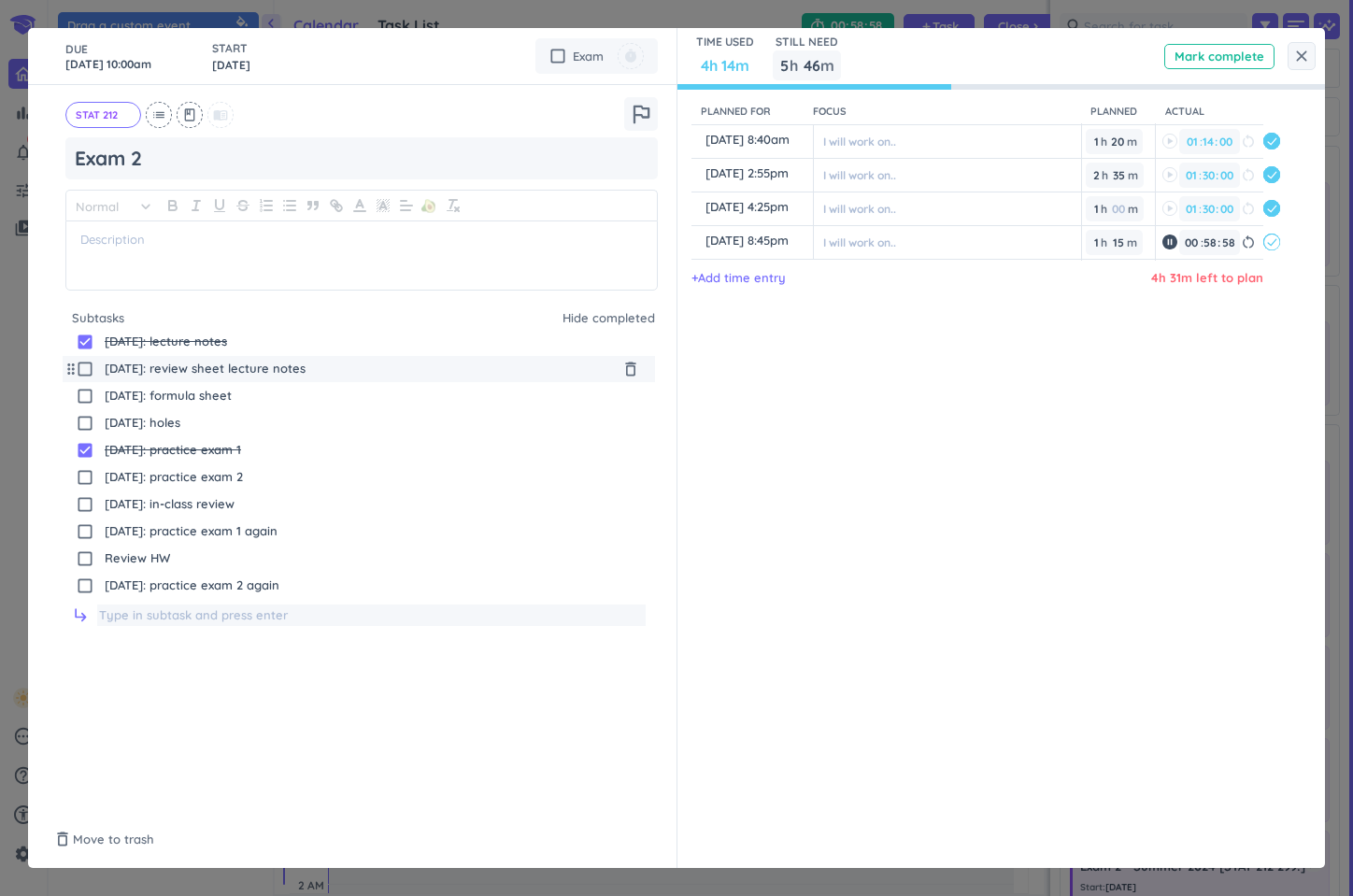 type on "[DATE]: review sheet lecture notes" 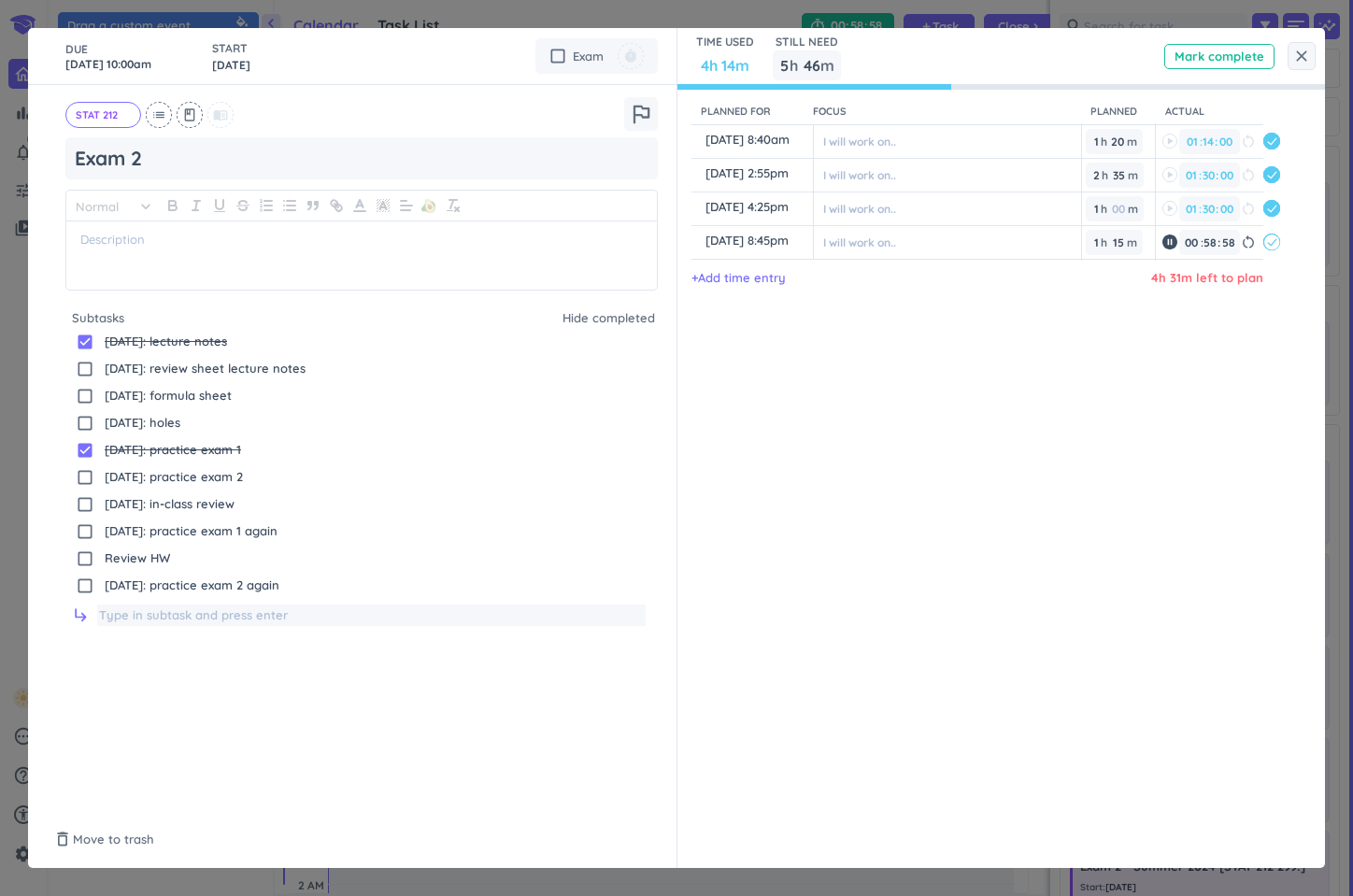 click at bounding box center [371, 616] 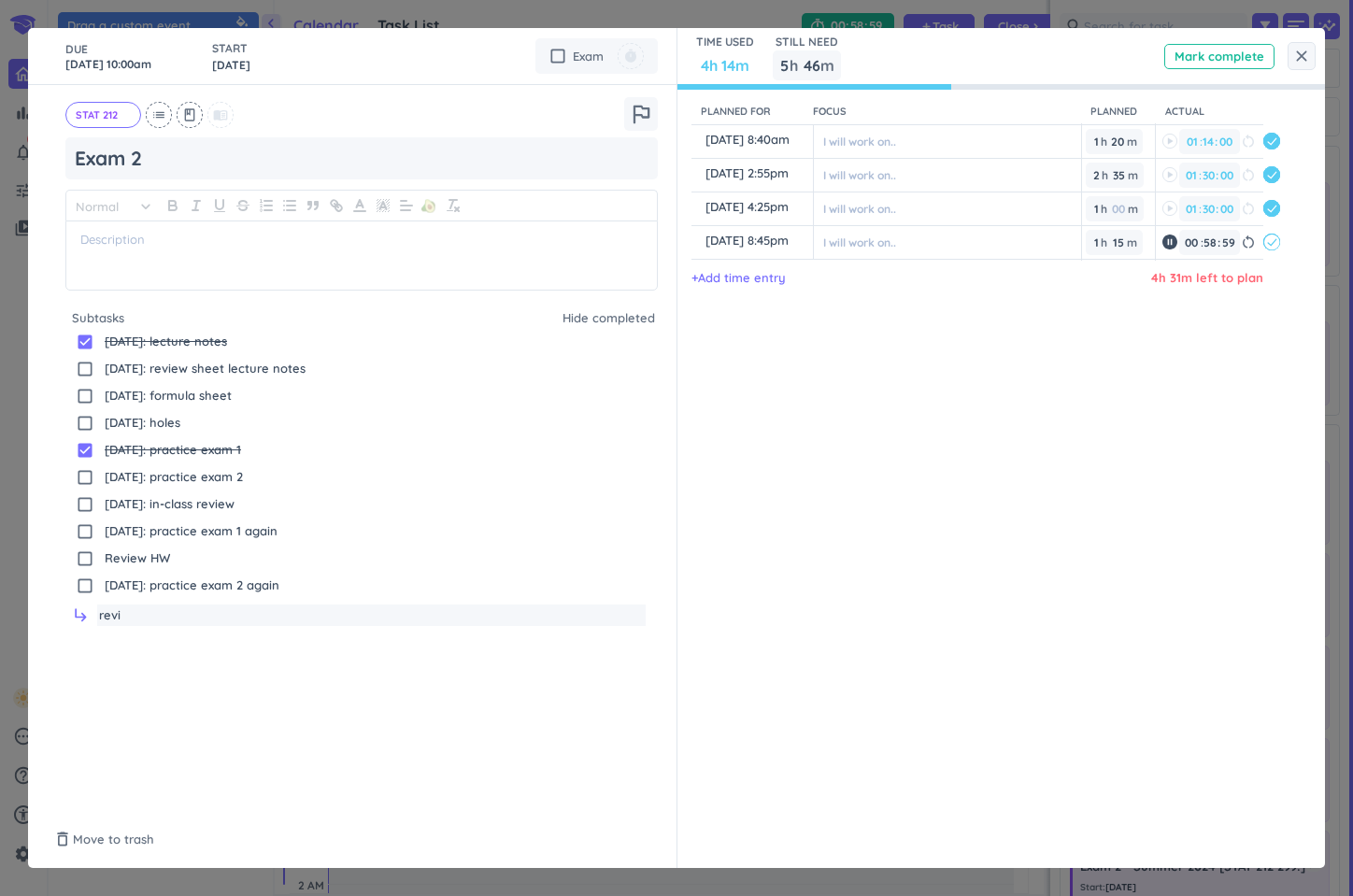 type on "revie" 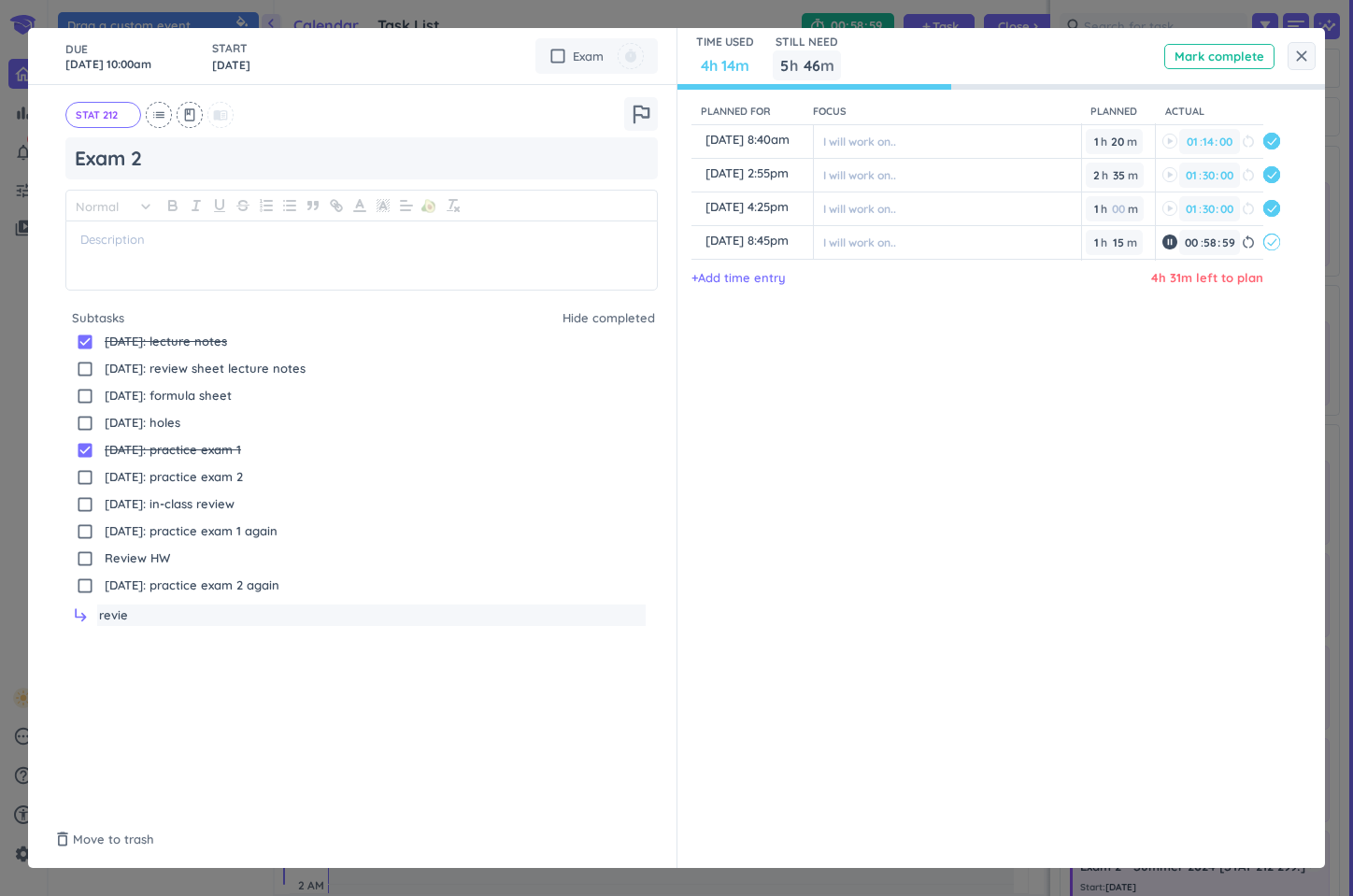 type on "59" 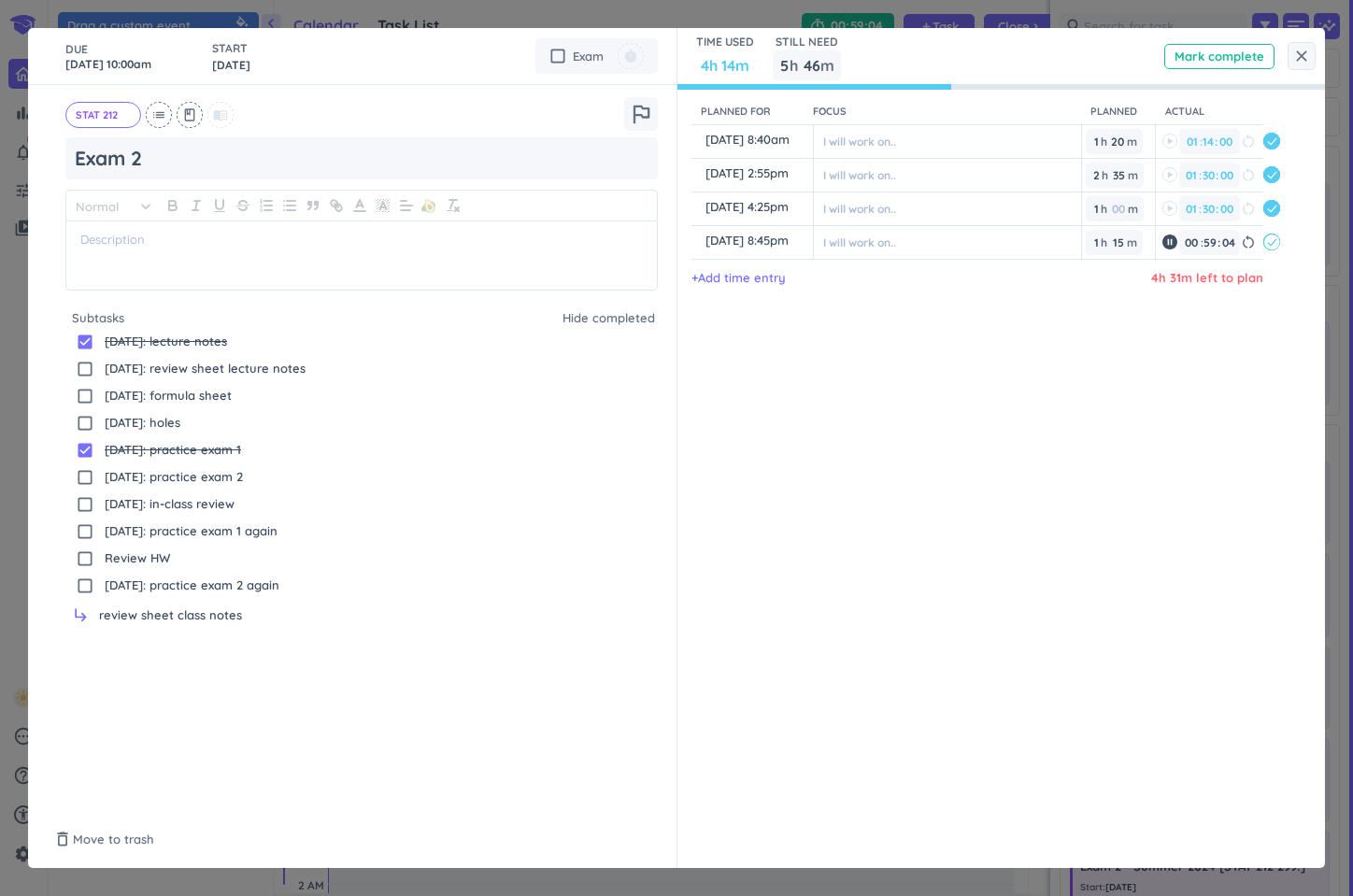 type on "review sheet class notes" 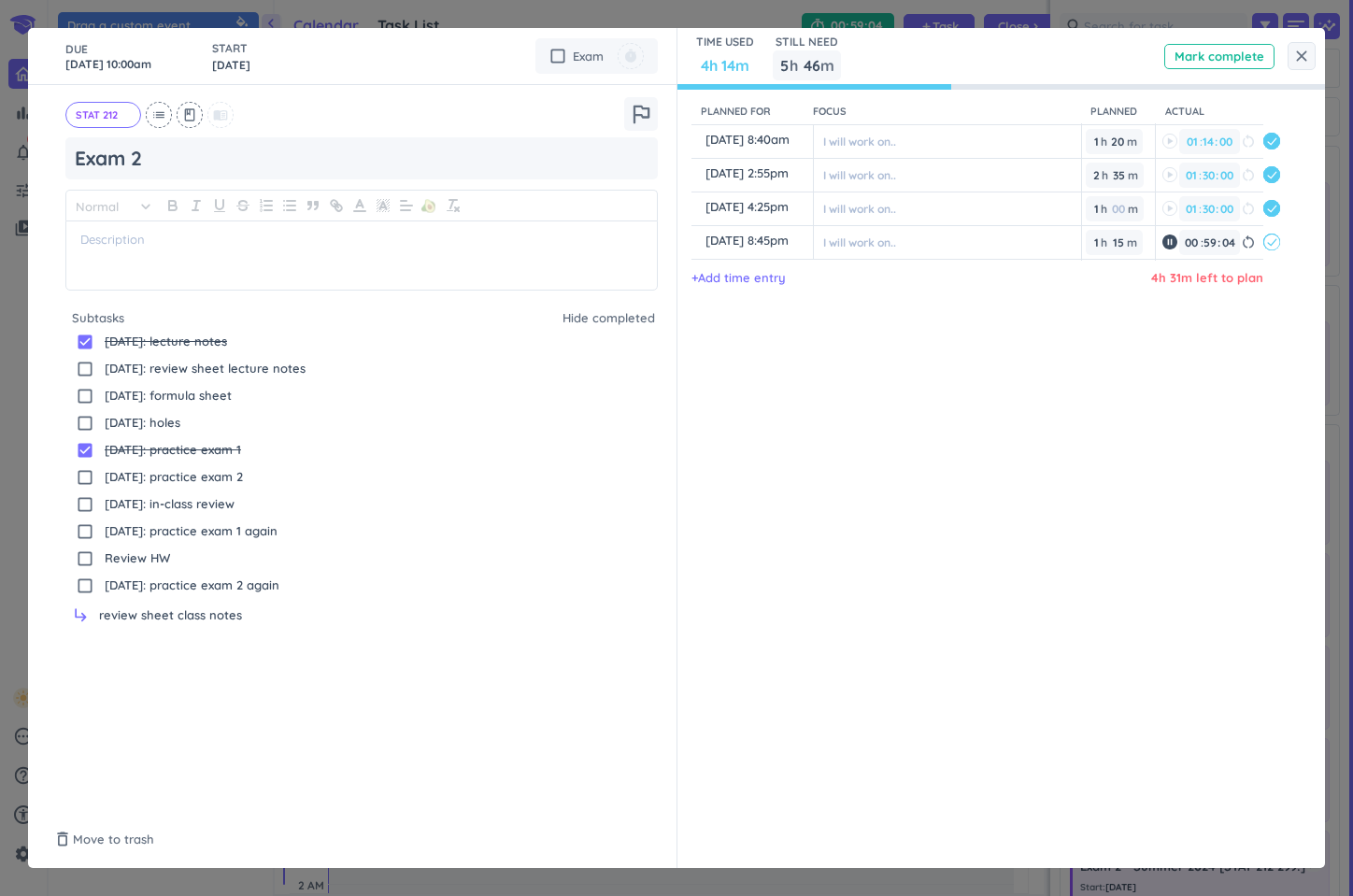 type 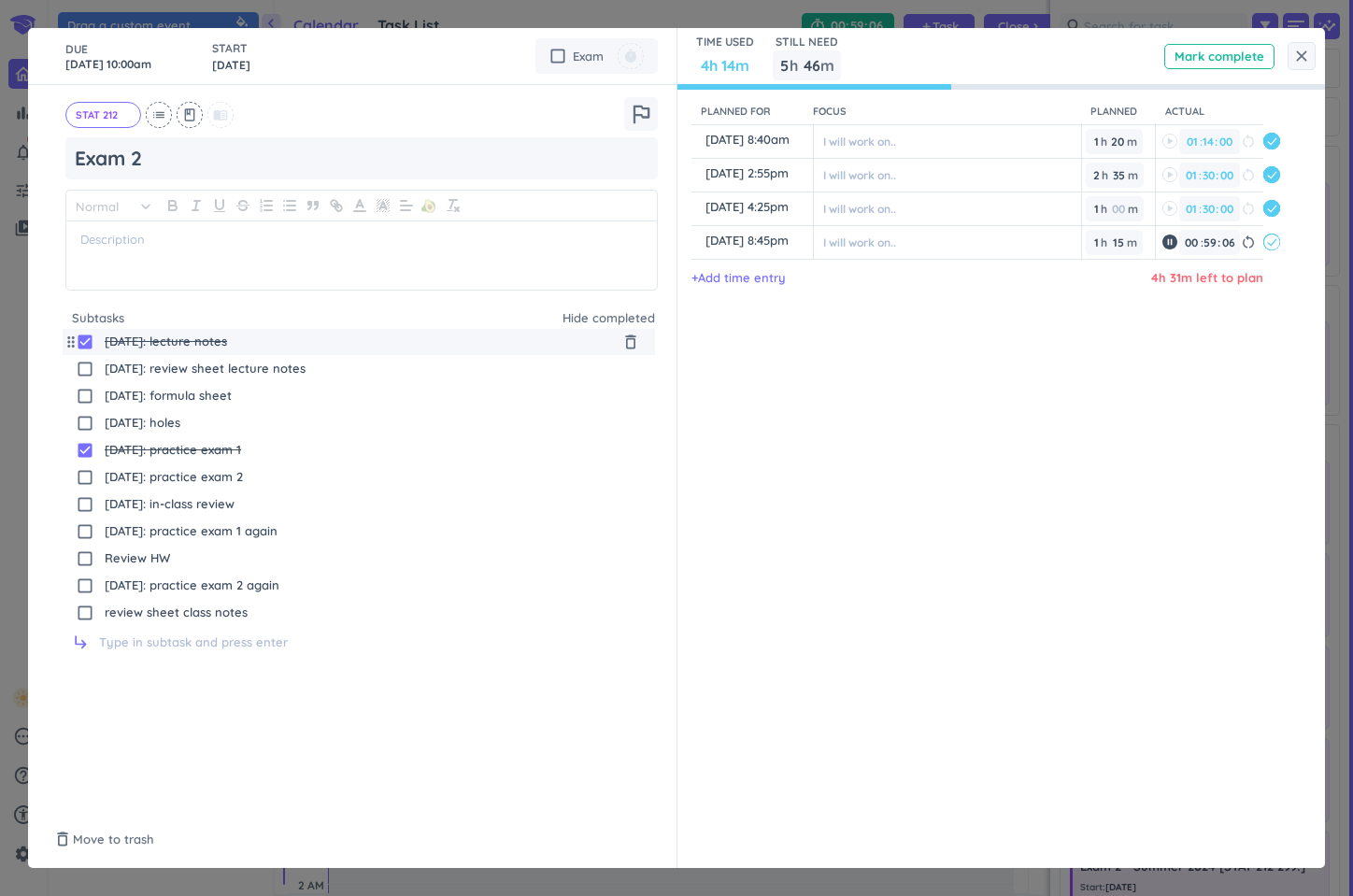 click on "[DATE]: lecture notes" at bounding box center (360, 342) 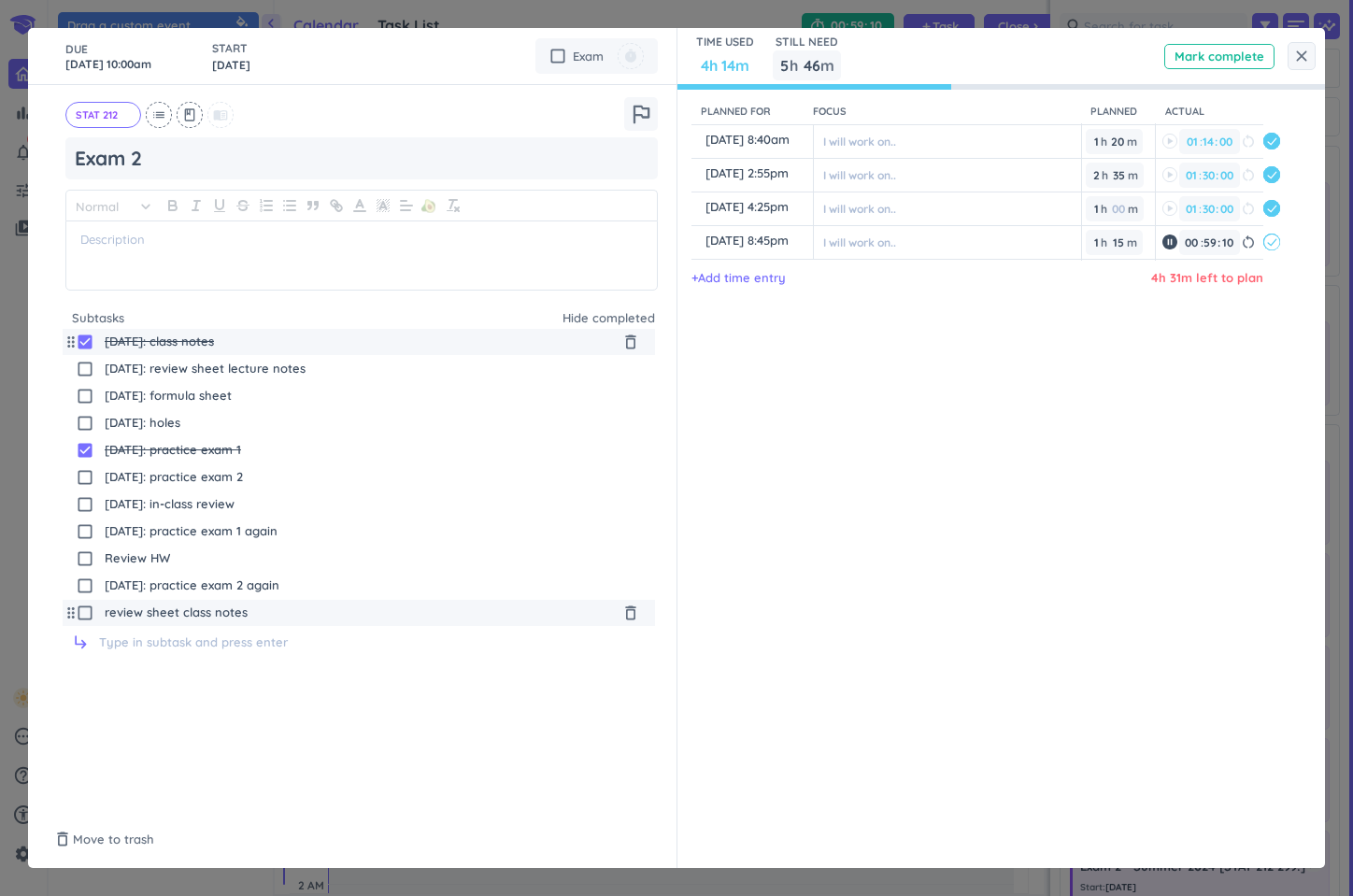 type on "[DATE]: class notes" 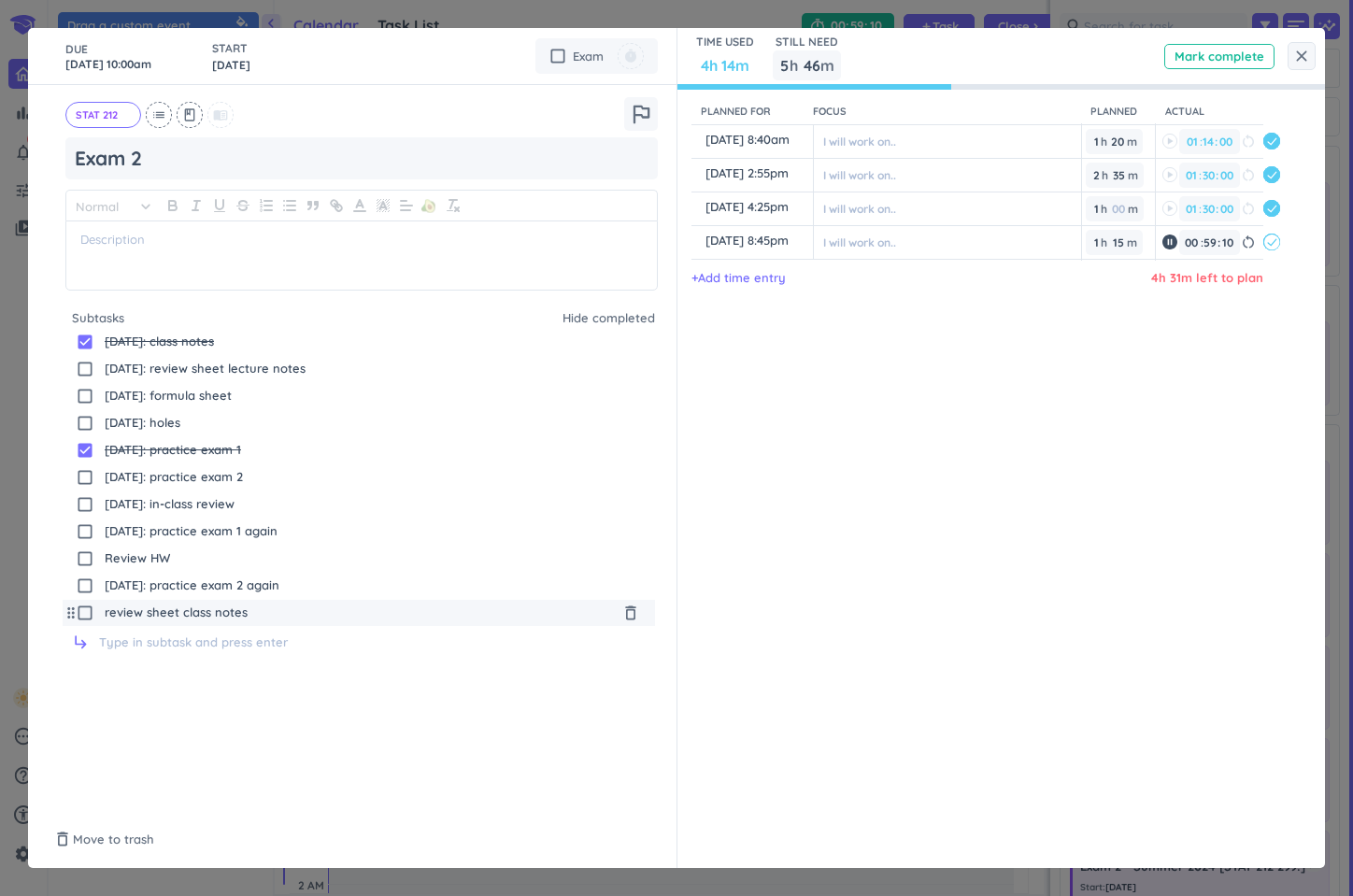 click on "review sheet class notes" at bounding box center [360, 613] 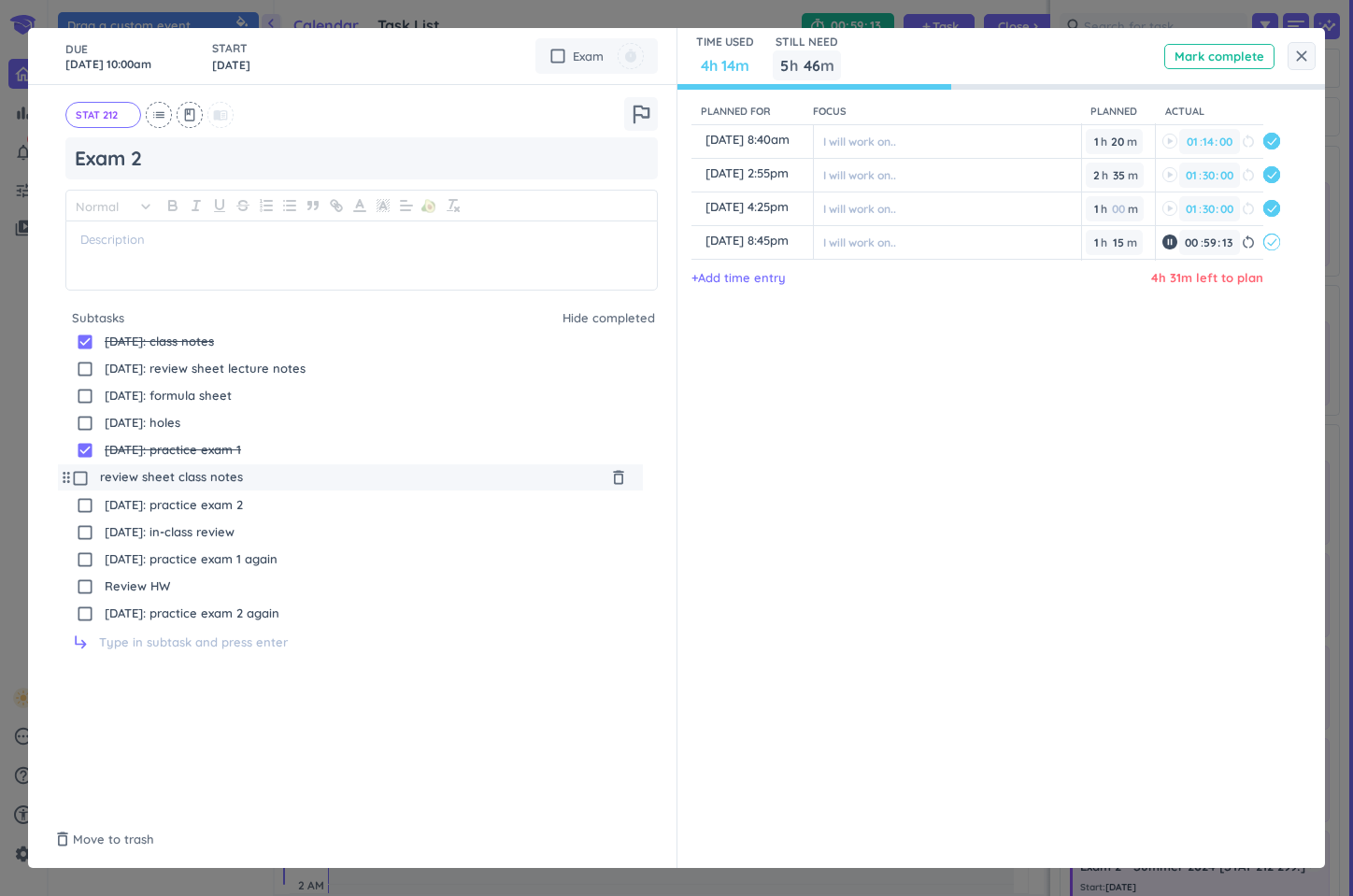 drag, startPoint x: 70, startPoint y: 615, endPoint x: 64, endPoint y: 473, distance: 142.1267 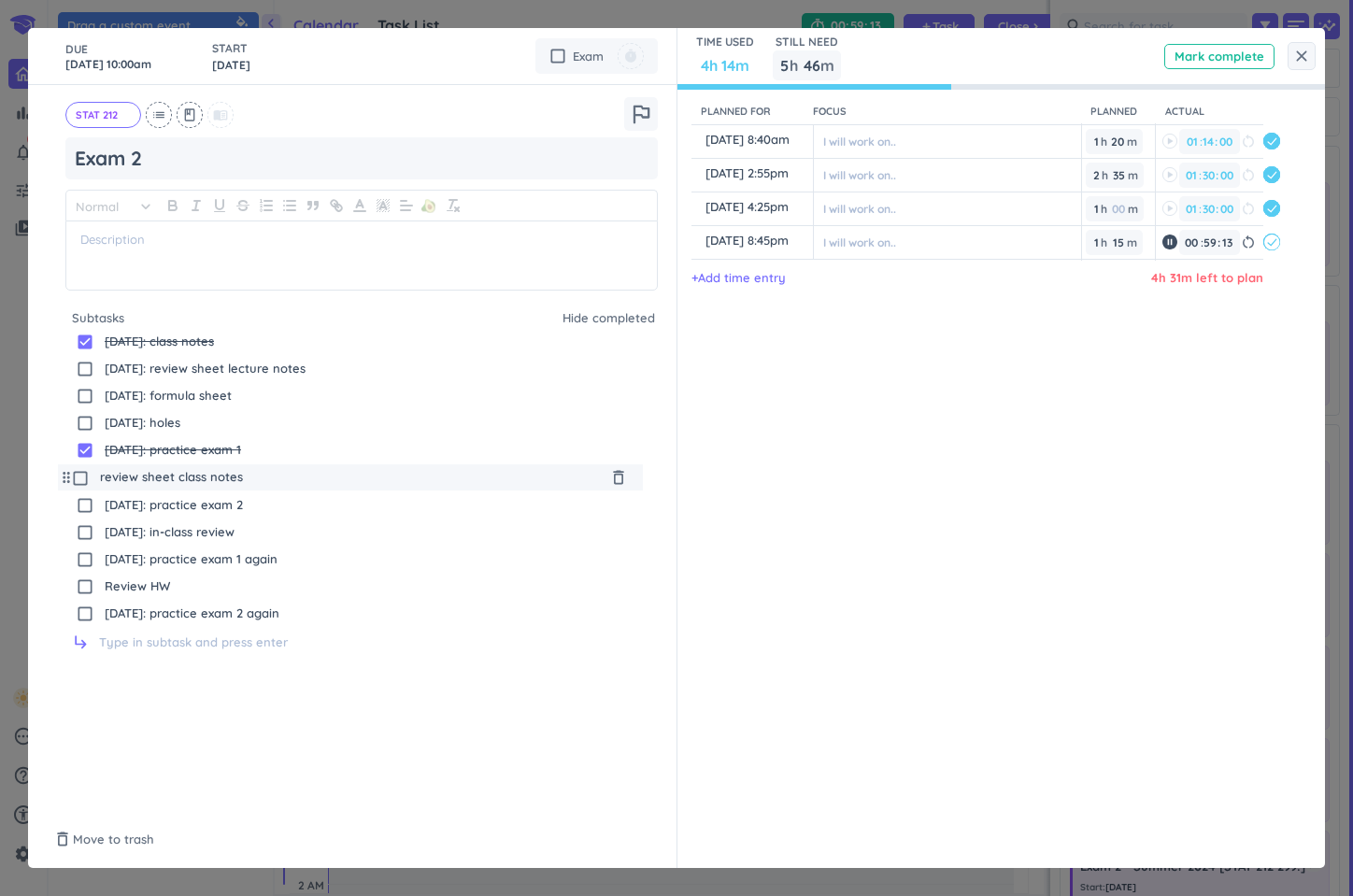 click on "drag_indicator check_box [DATE]: class notes delete_outline drag_indicator check_box_outline_blank [DATE]: review sheet lecture notes delete_outline drag_indicator check_box_outline_blank [DATE]: formula sheet delete_outline drag_indicator check_box_outline_blank [DATE]: holes delete_outline drag_indicator check_box [DATE]: practice exam 1 delete_outline drag_indicator check_box_outline_blank [DATE]: practice exam 2 delete_outline drag_indicator check_box_outline_blank [DATE]: in-class review delete_outline drag_indicator check_box_outline_blank [DATE]: practice exam 1 again delete_outline drag_indicator check_box_outline_blank Review HW delete_outline drag_indicator check_box_outline_blank [DATE]: practice exam 2 again delete_outline drag_indicator check_box_outline_blank review sheet class notes delete_outline" at bounding box center [359, 477] 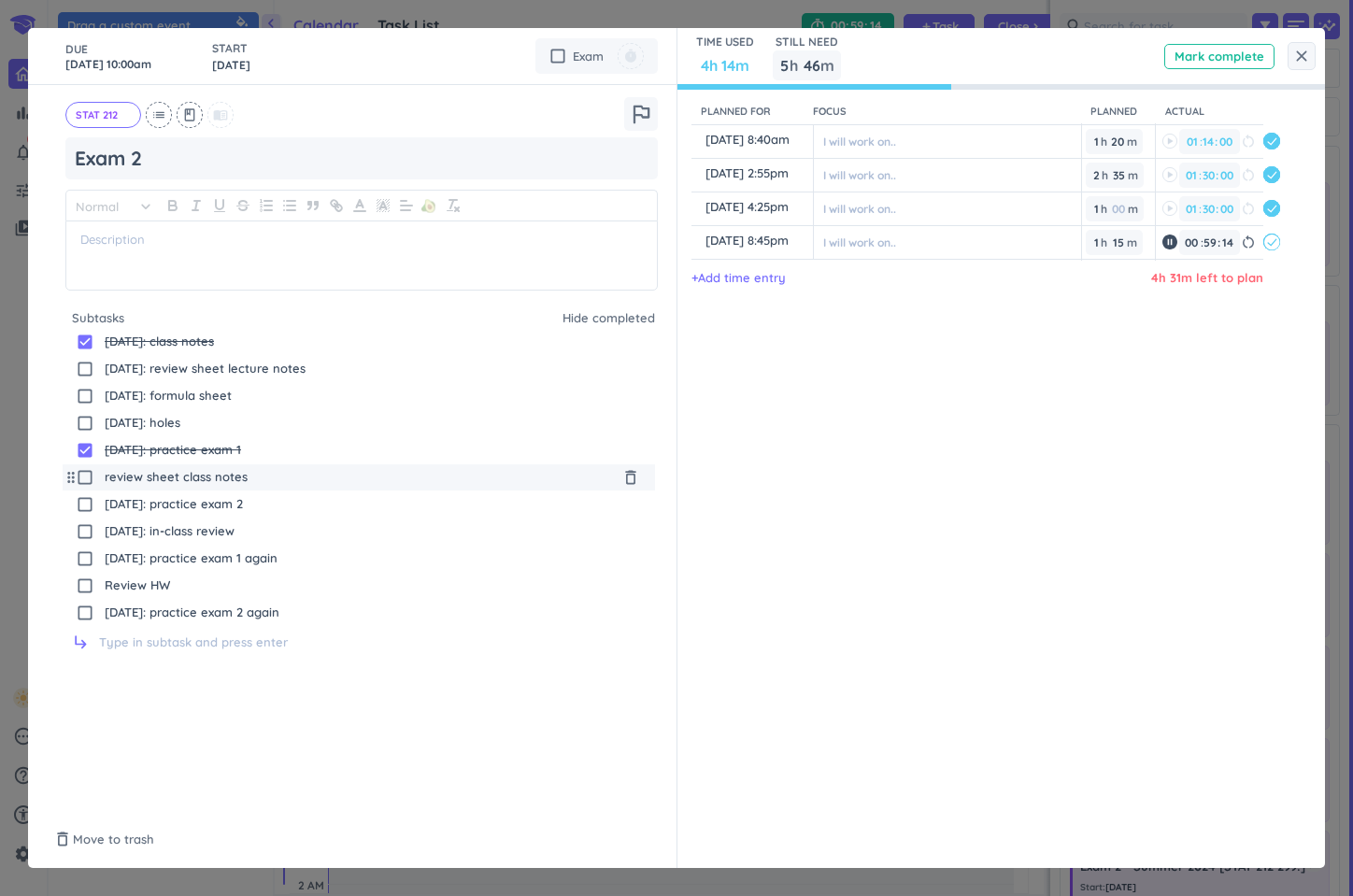 click on "review sheet class notes" at bounding box center [360, 477] 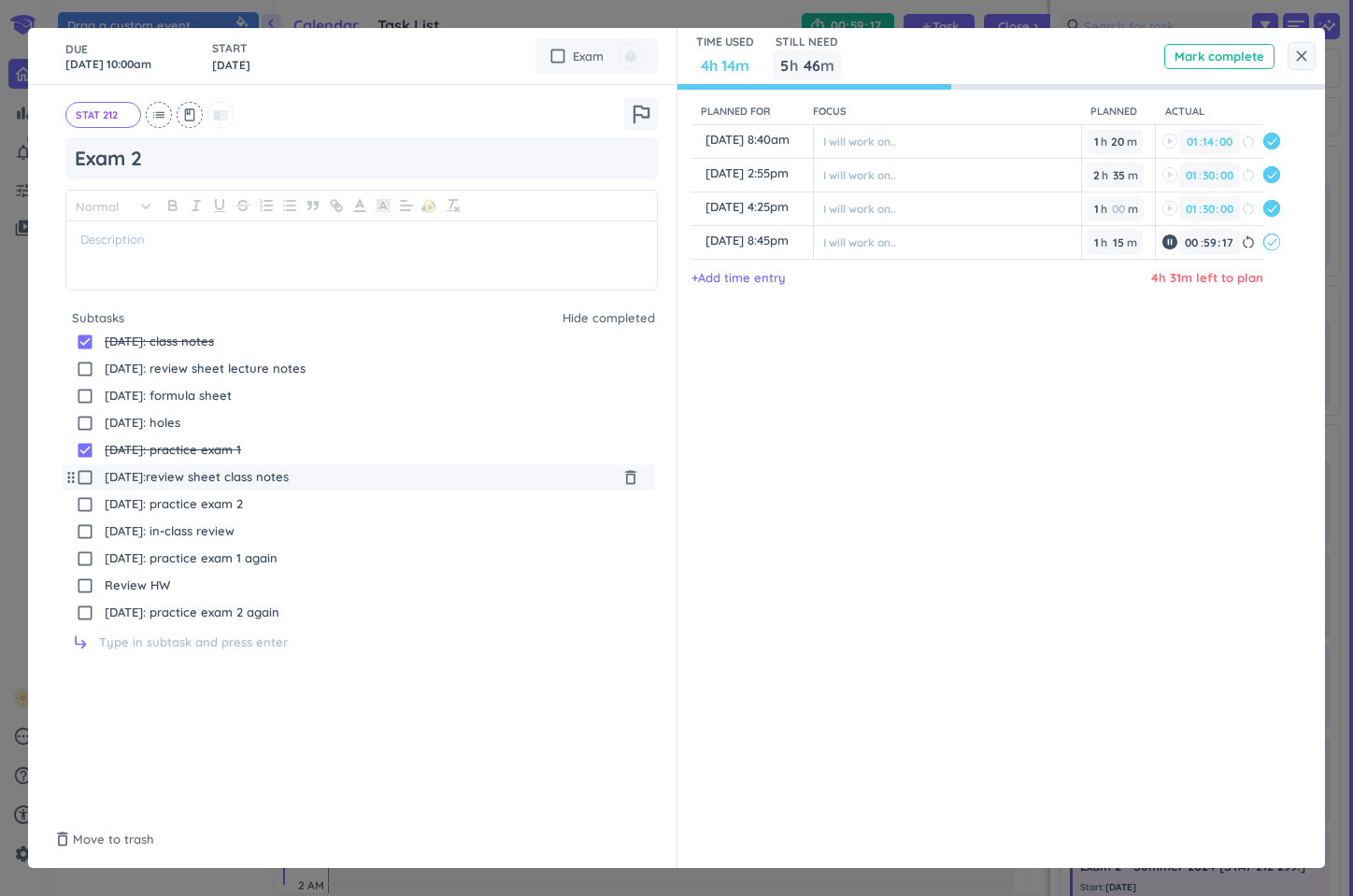 type on "[DATE]: review sheet class notes" 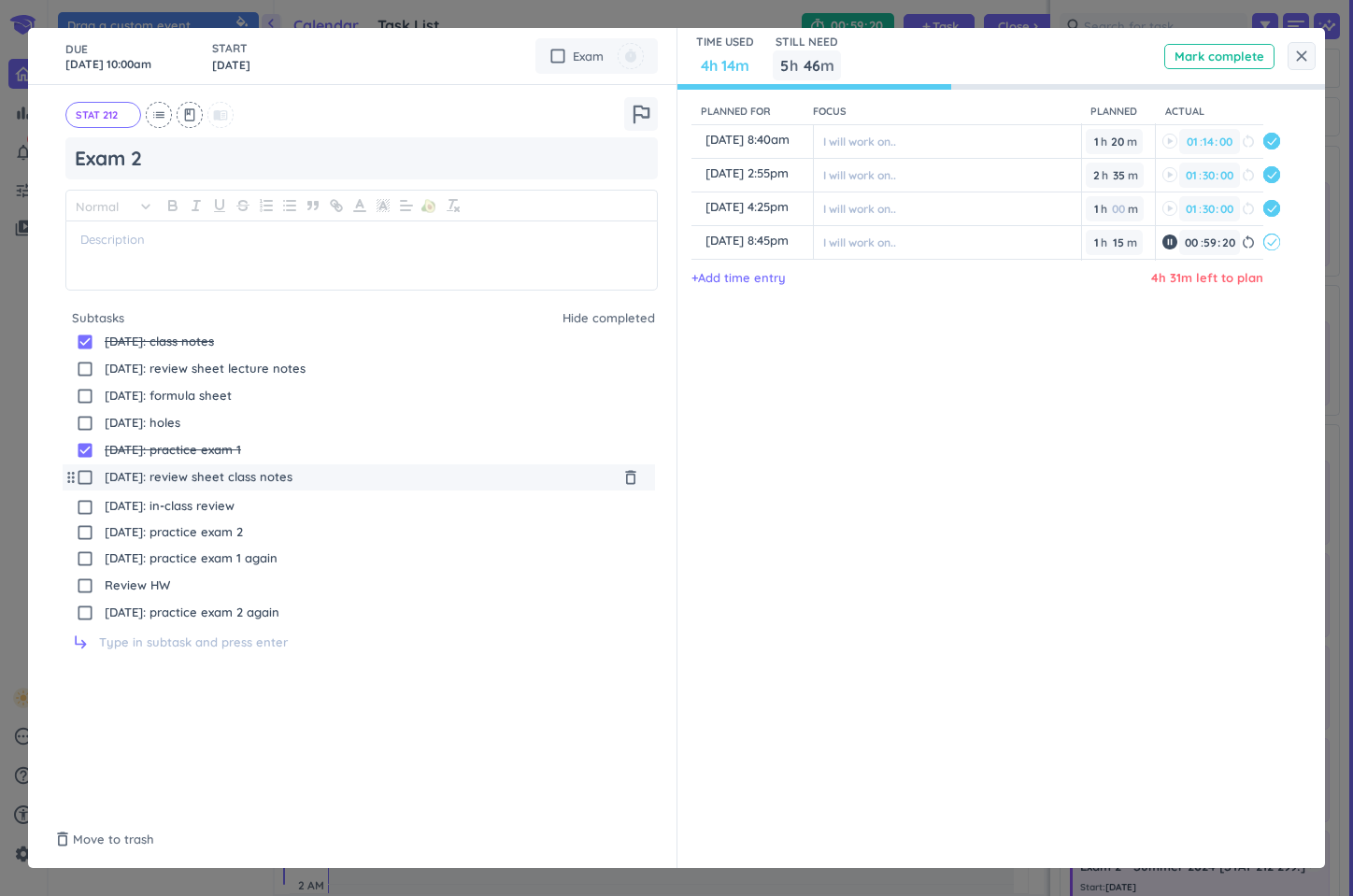 drag, startPoint x: 72, startPoint y: 529, endPoint x: 69, endPoint y: 503, distance: 26.172505 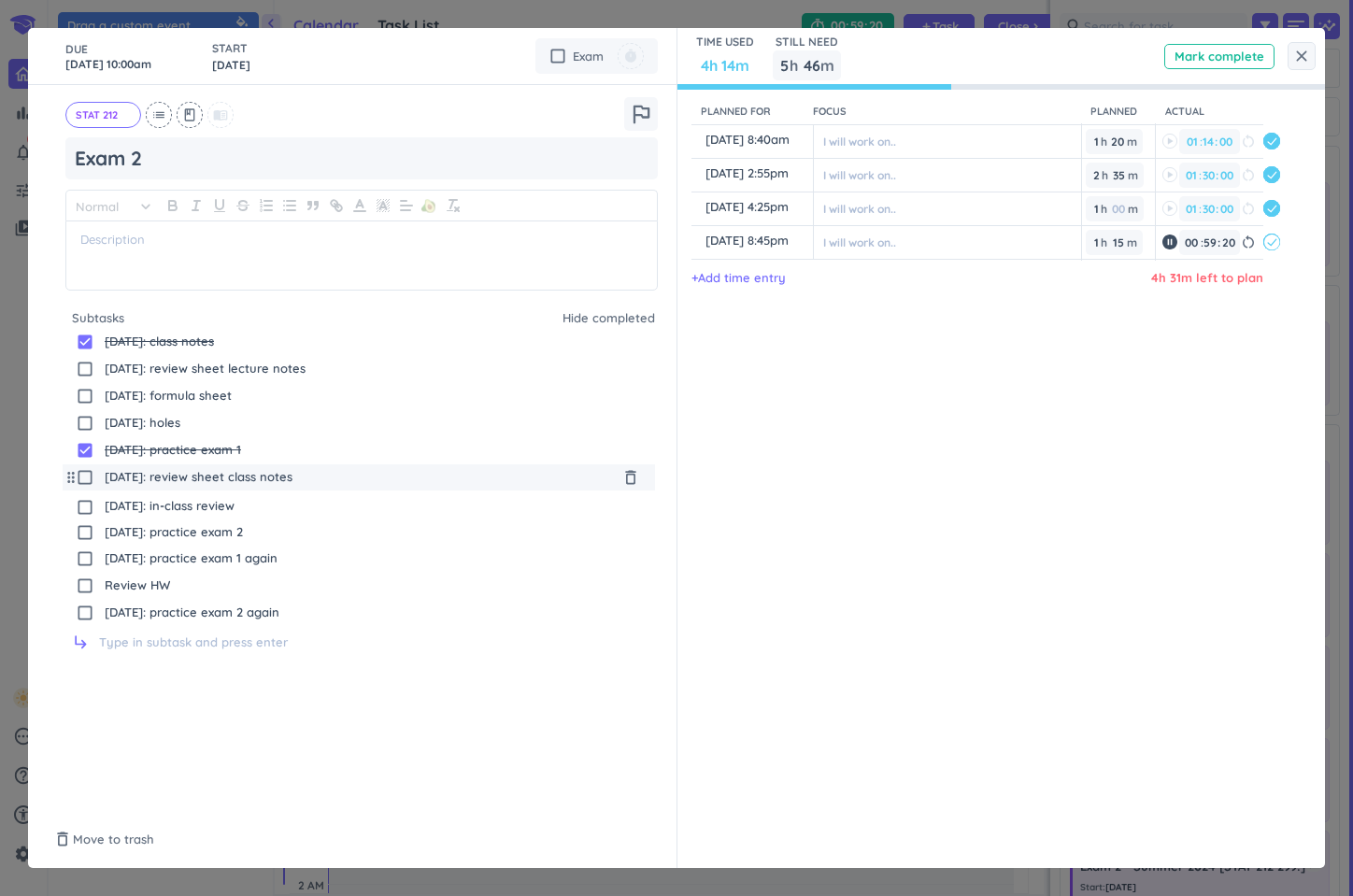 click on "drag_indicator check_box [DATE]: class notes delete_outline drag_indicator check_box_outline_blank [DATE]: review sheet lecture notes delete_outline drag_indicator check_box_outline_blank [DATE]: formula sheet delete_outline drag_indicator check_box_outline_blank [DATE]: holes delete_outline drag_indicator check_box [DATE]: practice exam 1 delete_outline drag_indicator check_box_outline_blank [DATE]: review sheet class notes delete_outline drag_indicator check_box_outline_blank [DATE]: practice exam 2 delete_outline drag_indicator check_box_outline_blank [DATE]: in-class review delete_outline drag_indicator check_box_outline_blank [DATE]: practice exam 1 again delete_outline drag_indicator check_box_outline_blank Review HW delete_outline drag_indicator check_box_outline_blank [DATE]: practice exam 2 again delete_outline" at bounding box center (359, 477) 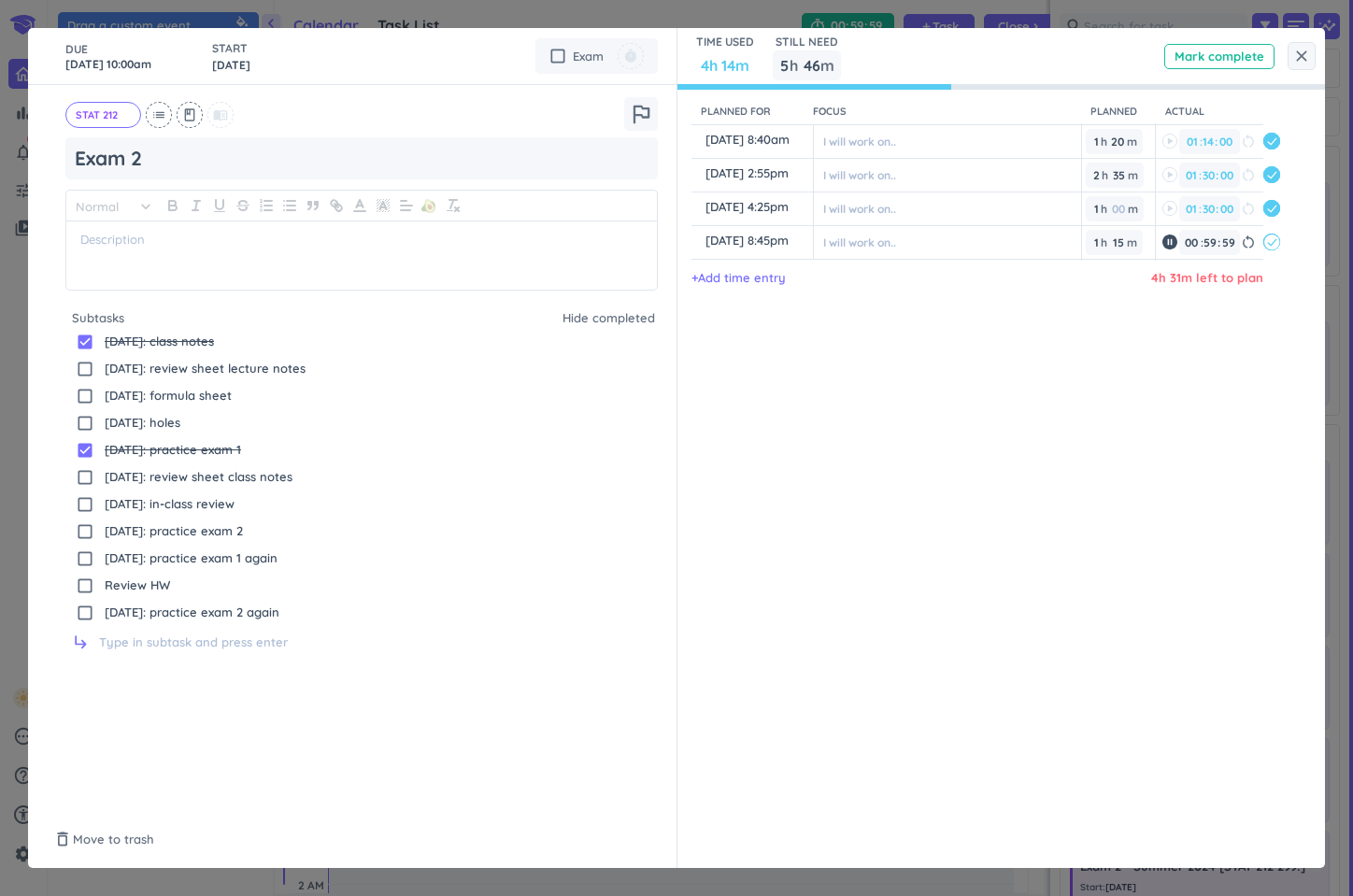 type on "01" 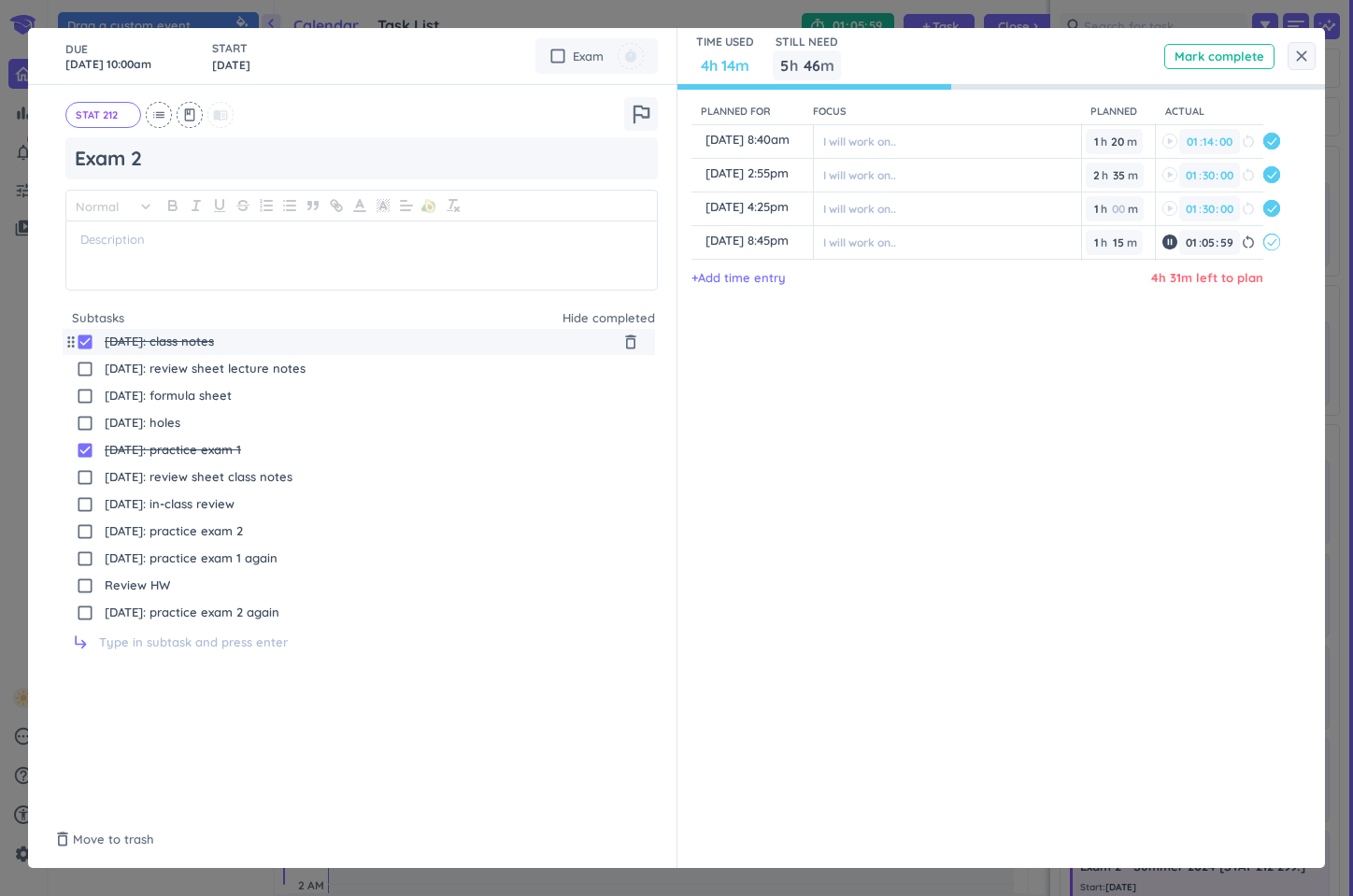 type on "06" 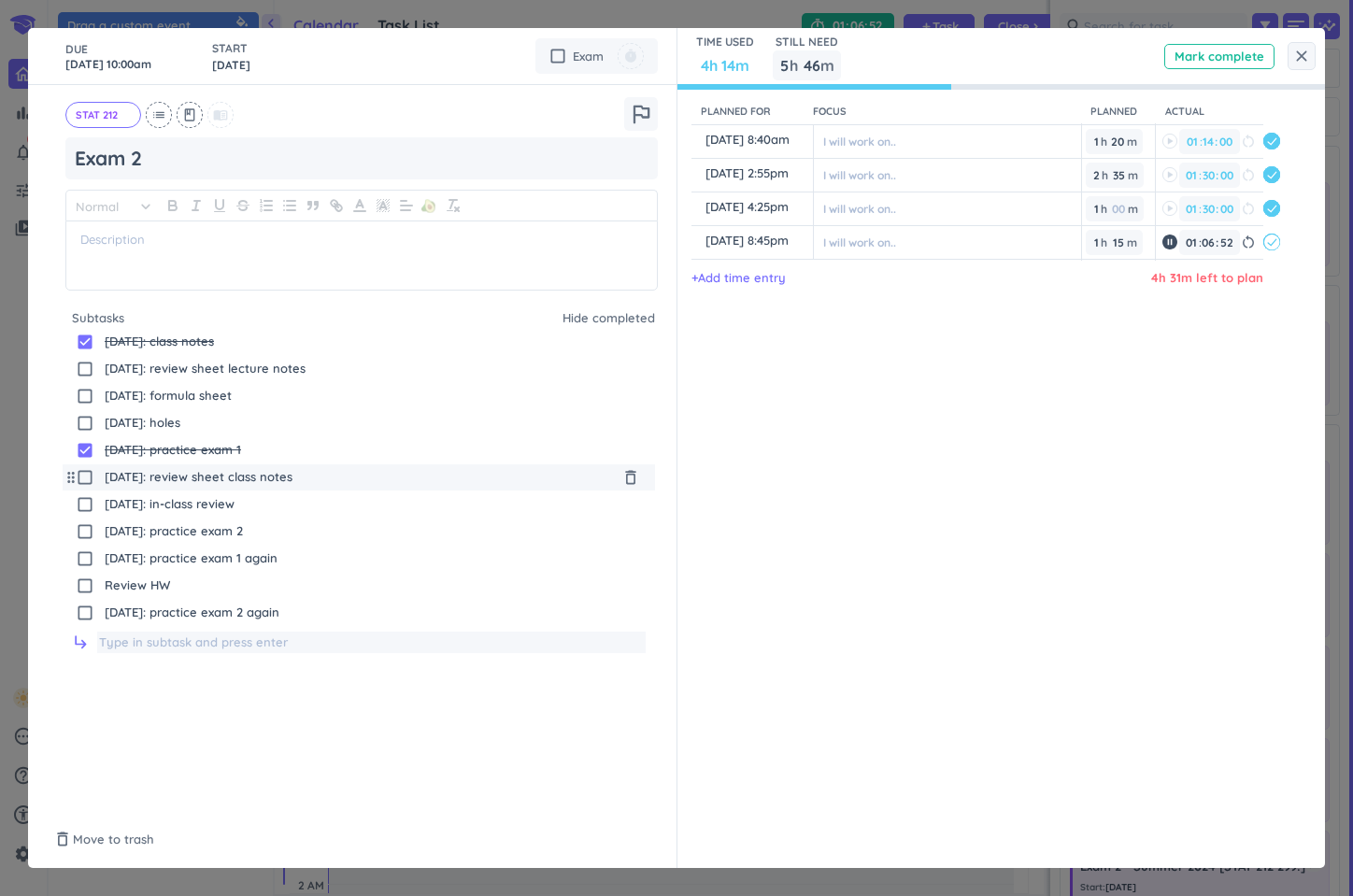 type on "[DATE]: review sheet class notes" 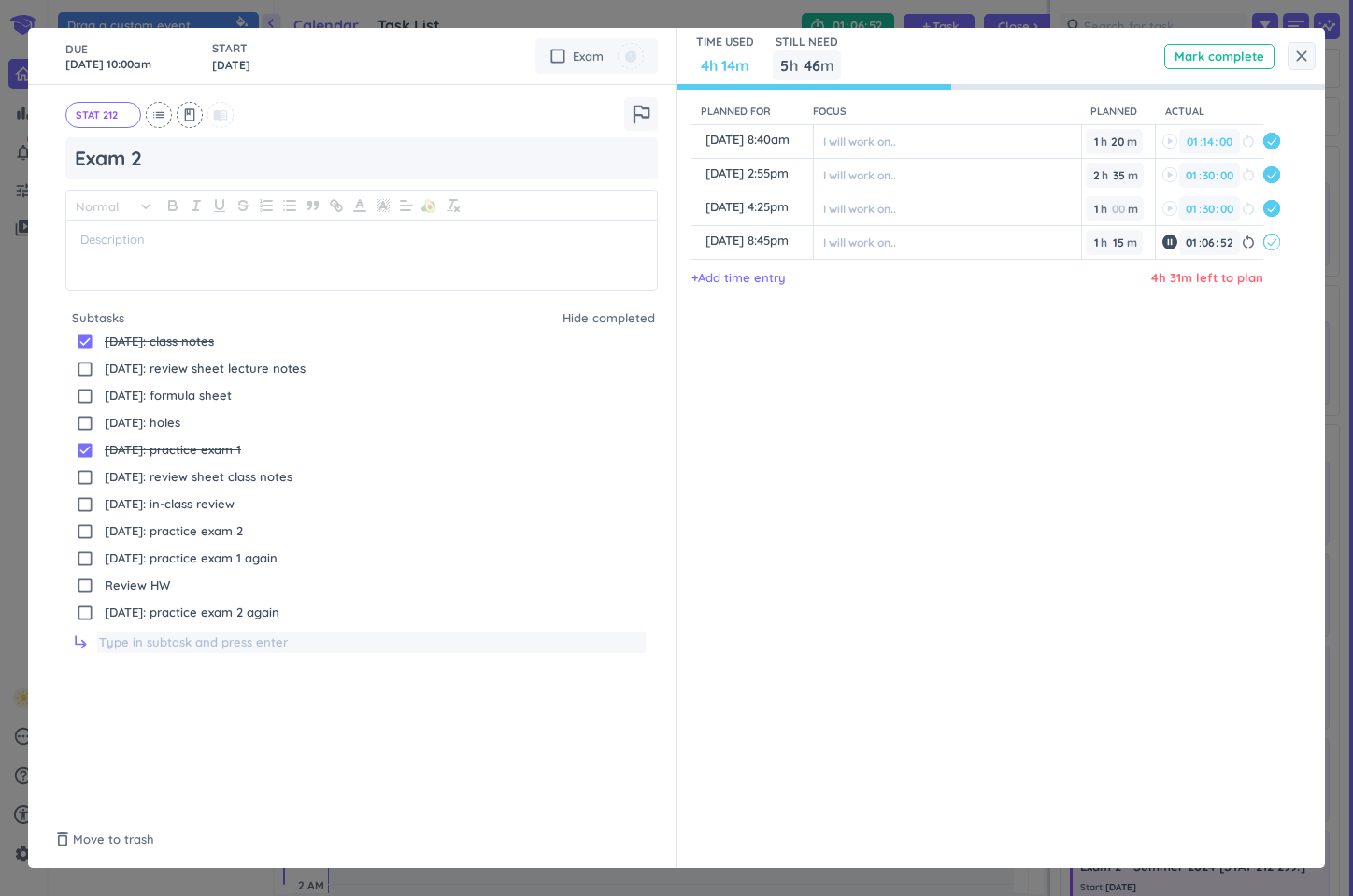 click at bounding box center (371, 643) 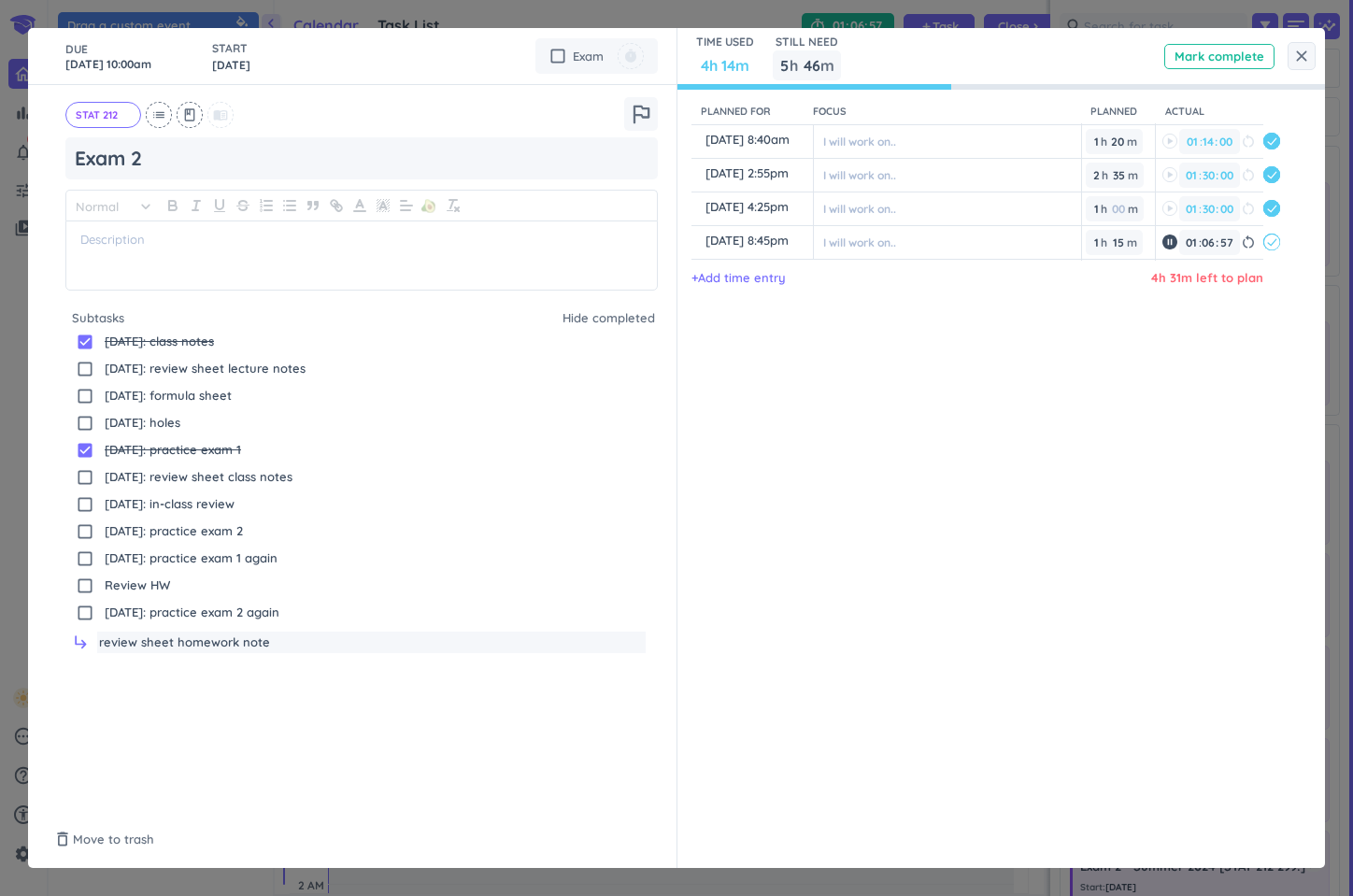 type on "review sheet homework notes" 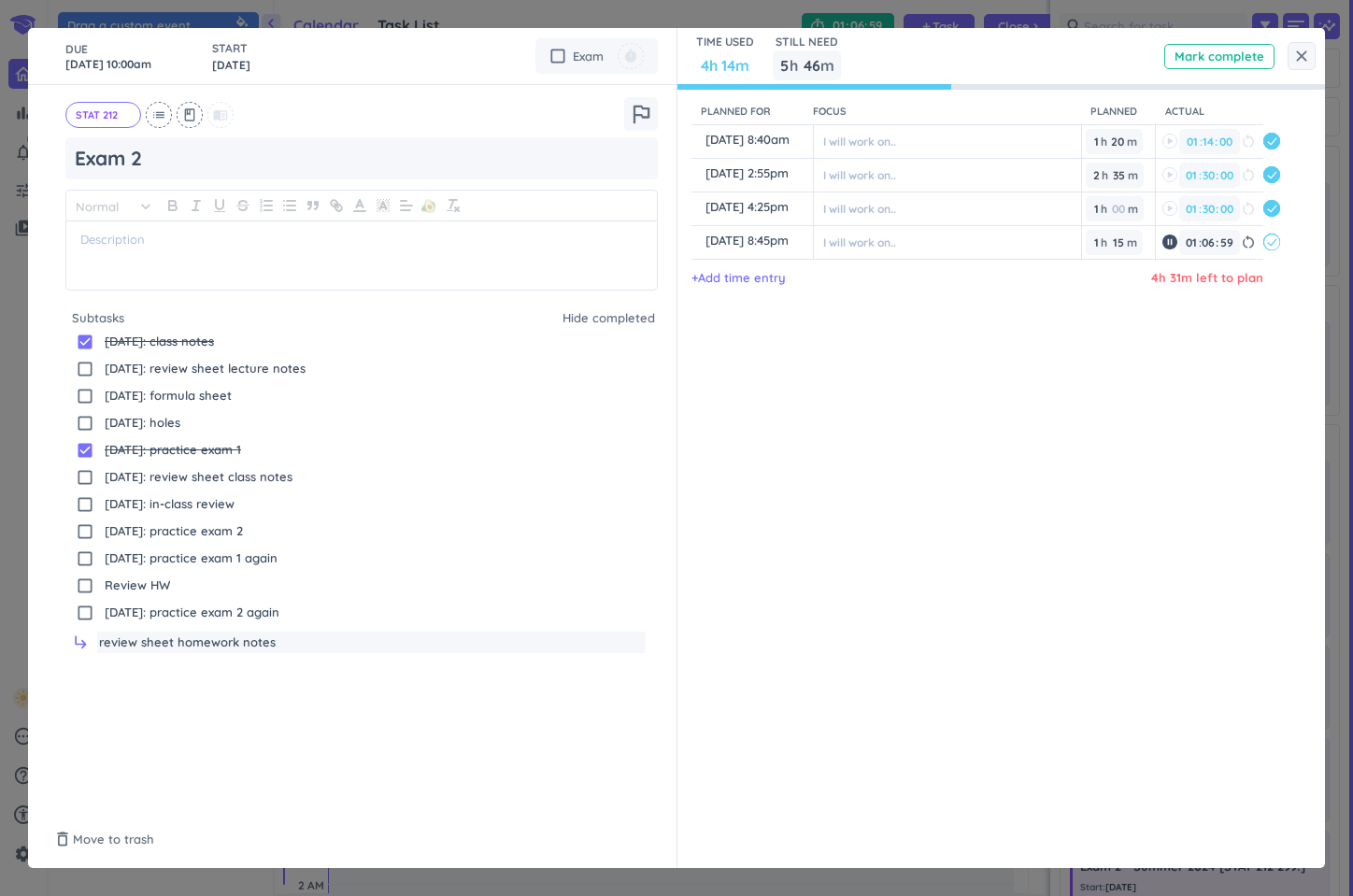 click on "review sheet homework notes" at bounding box center [371, 643] 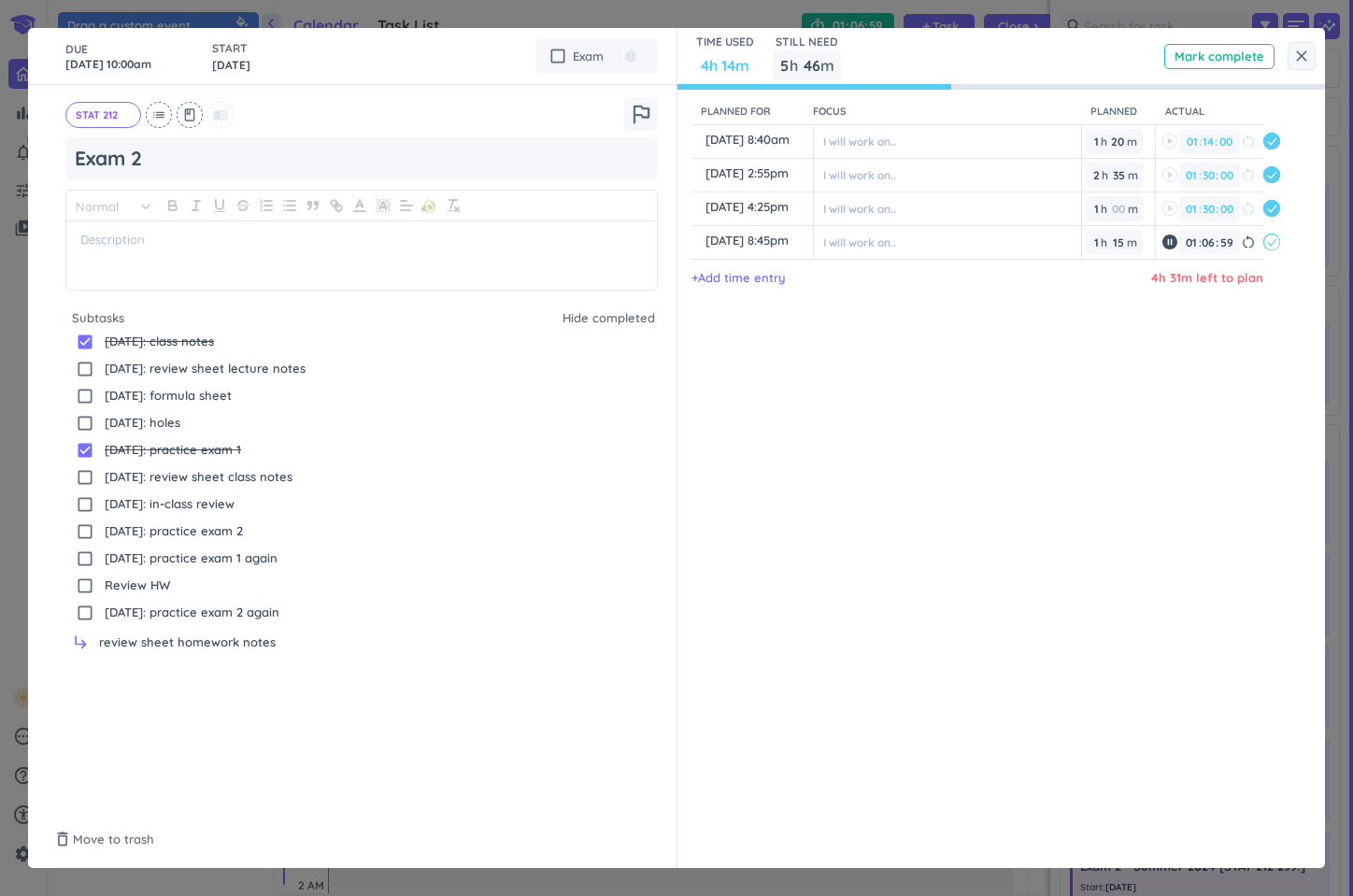 type on "07" 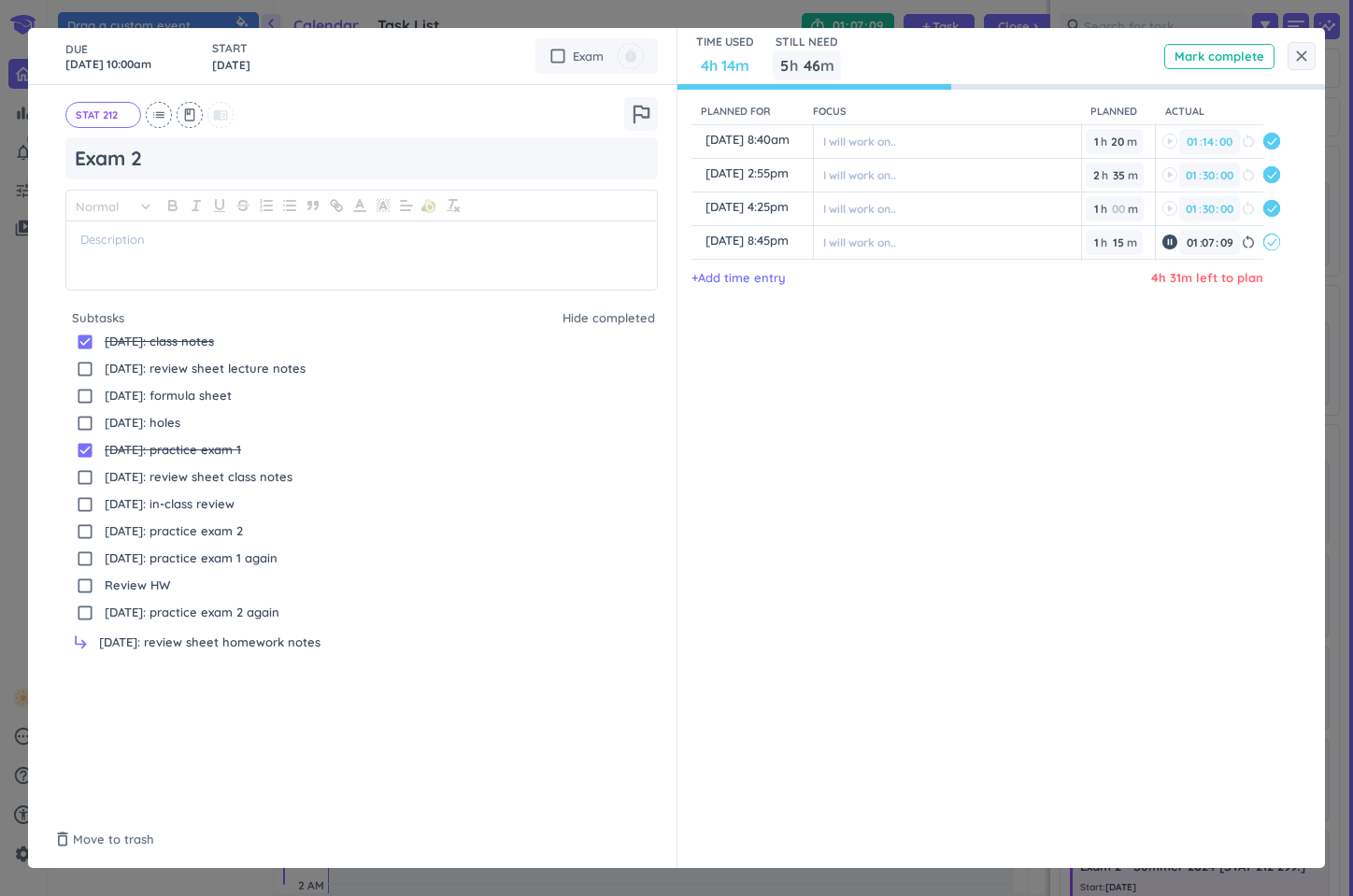 type on "[DATE]: review sheet homework notes" 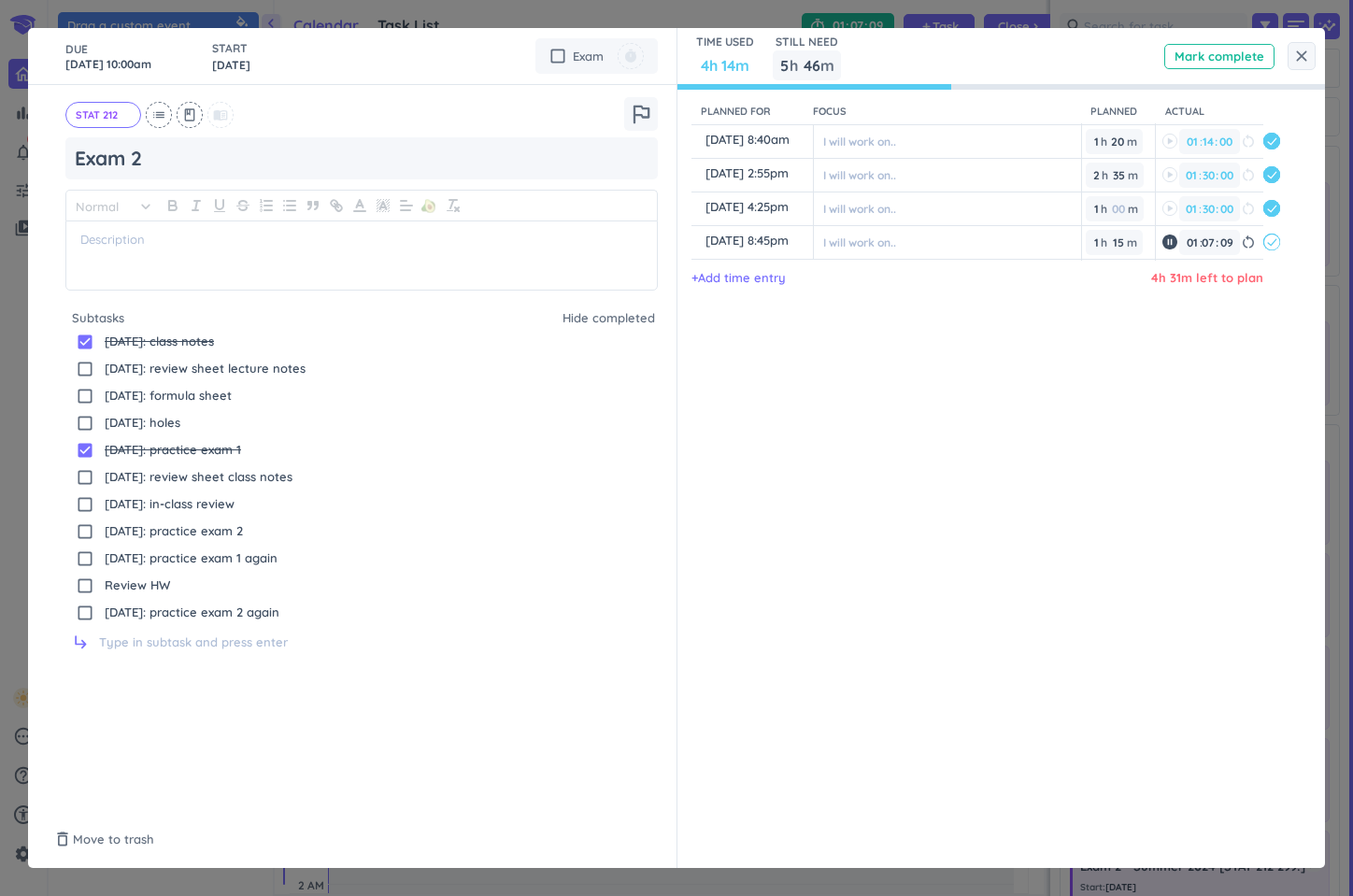 click on "STAT 212 cancel list class menu_book outlined_flag Exam 2 Normal keyboard_arrow_down                                                                             🥑             Subtasks Hide completed drag_indicator check_box [DATE]: class notes delete_outline drag_indicator check_box_outline_blank [DATE]: review sheet lecture notes delete_outline drag_indicator check_box_outline_blank [DATE]: formula sheet delete_outline drag_indicator check_box_outline_blank [DATE]: holes delete_outline drag_indicator check_box [DATE]: practice exam 1 delete_outline drag_indicator check_box_outline_blank [DATE]: review sheet class notes delete_outline drag_indicator check_box_outline_blank [DATE]: in-class review delete_outline drag_indicator check_box_outline_blank [DATE]: practice exam 2 delete_outline drag_indicator check_box_outline_blank [DATE]: practice exam 1 again delete_outline drag_indicator check_box_outline_blank Review HW delete_outline drag_indicator check_box_outline_blank" at bounding box center [362, 383] 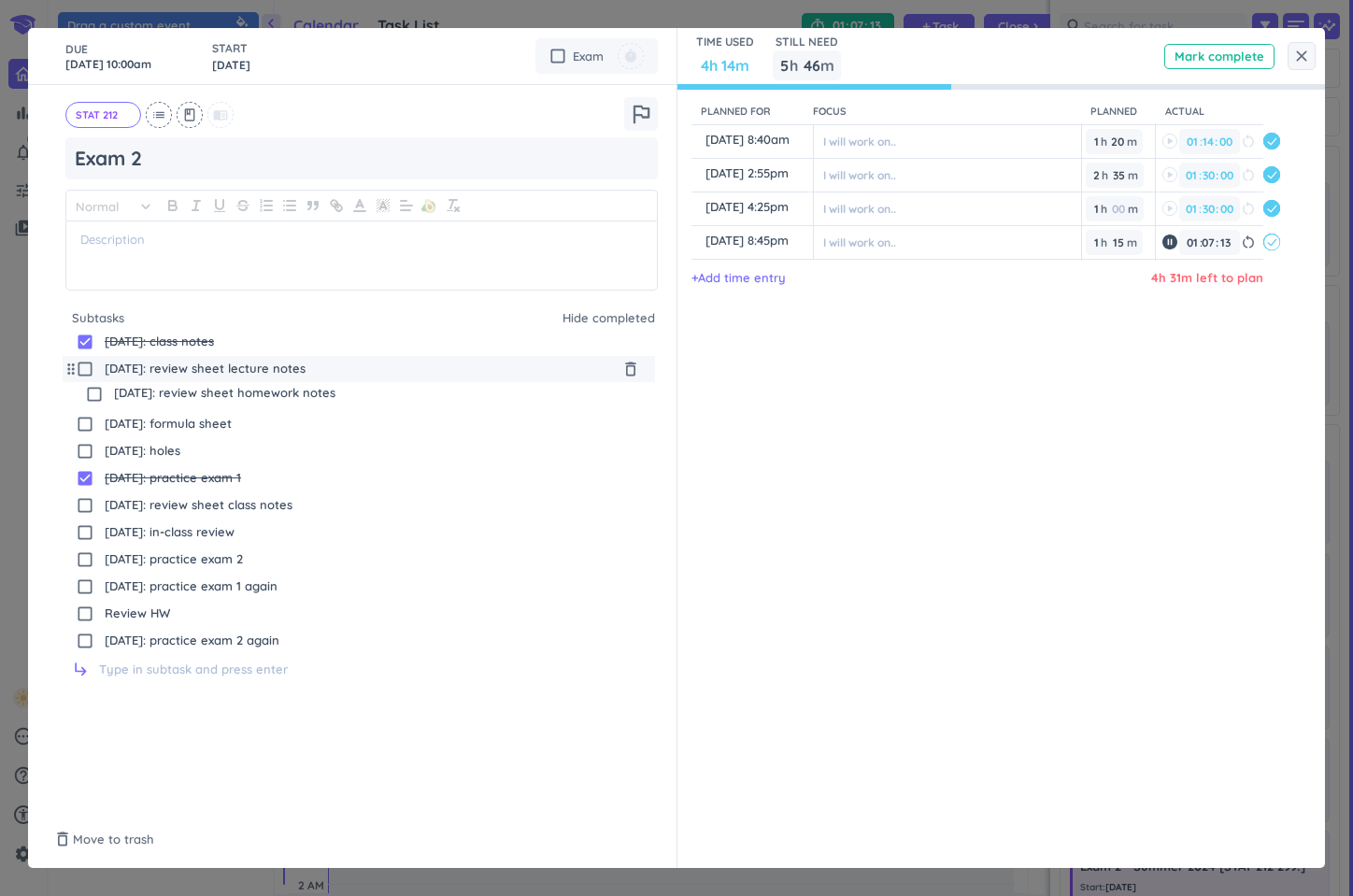 drag, startPoint x: 67, startPoint y: 641, endPoint x: 75, endPoint y: 368, distance: 273.11719 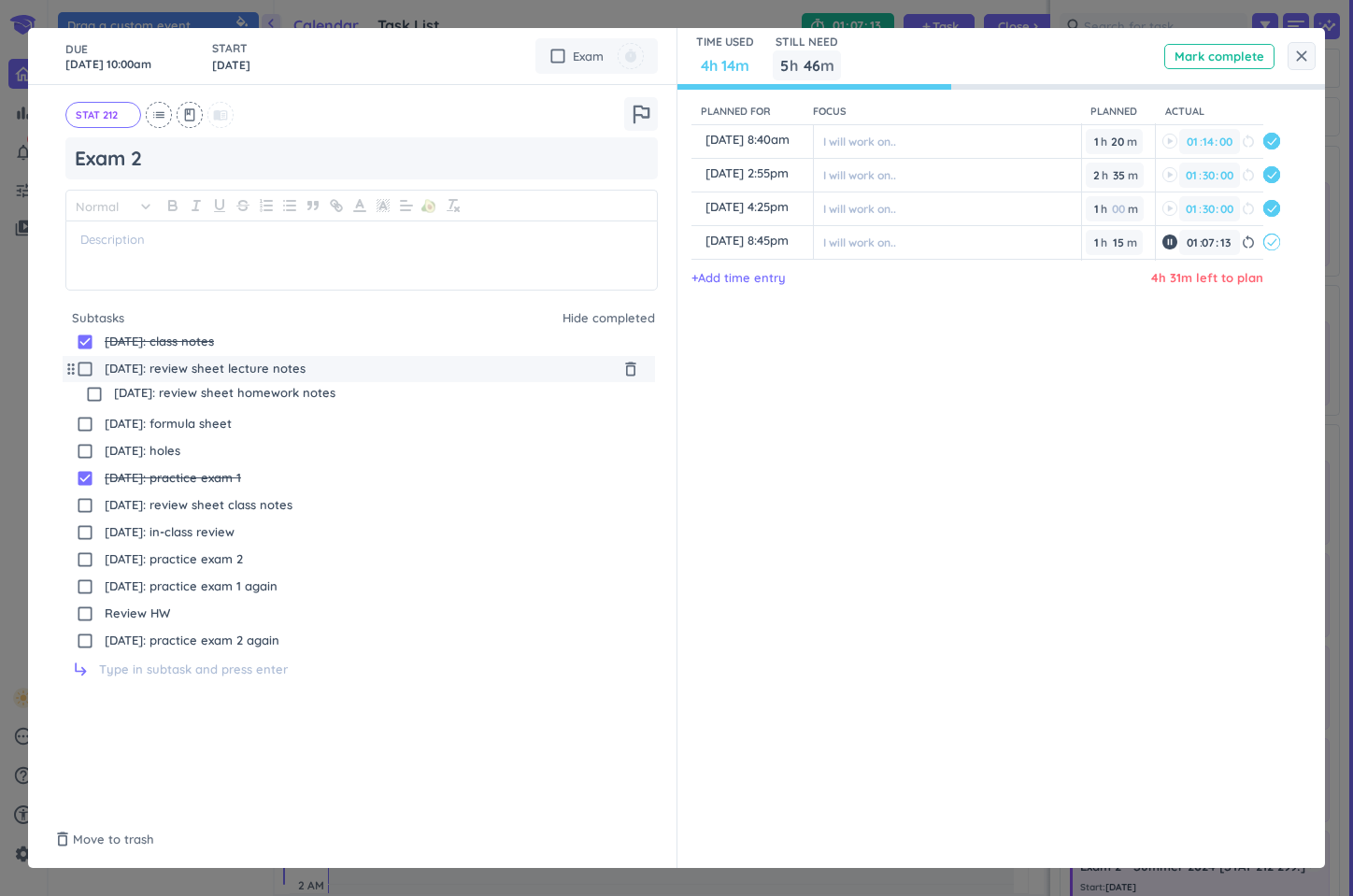click on "drag_indicator check_box [DATE]: class notes delete_outline drag_indicator check_box_outline_blank [DATE]: review sheet lecture notes delete_outline drag_indicator check_box_outline_blank [DATE]: formula sheet delete_outline drag_indicator check_box_outline_blank [DATE]: holes delete_outline drag_indicator check_box [DATE]: practice exam 1 delete_outline drag_indicator check_box_outline_blank [DATE]: review sheet class notes delete_outline drag_indicator check_box_outline_blank [DATE]: in-class review delete_outline drag_indicator check_box_outline_blank [DATE]: practice exam 2 delete_outline drag_indicator check_box_outline_blank [DATE]: practice exam 1 again delete_outline drag_indicator check_box_outline_blank Review HW delete_outline drag_indicator check_box_outline_blank [DATE]: practice exam 2 again delete_outline drag_indicator check_box_outline_blank [DATE]: review sheet homework notes delete_outline" at bounding box center [359, 491] 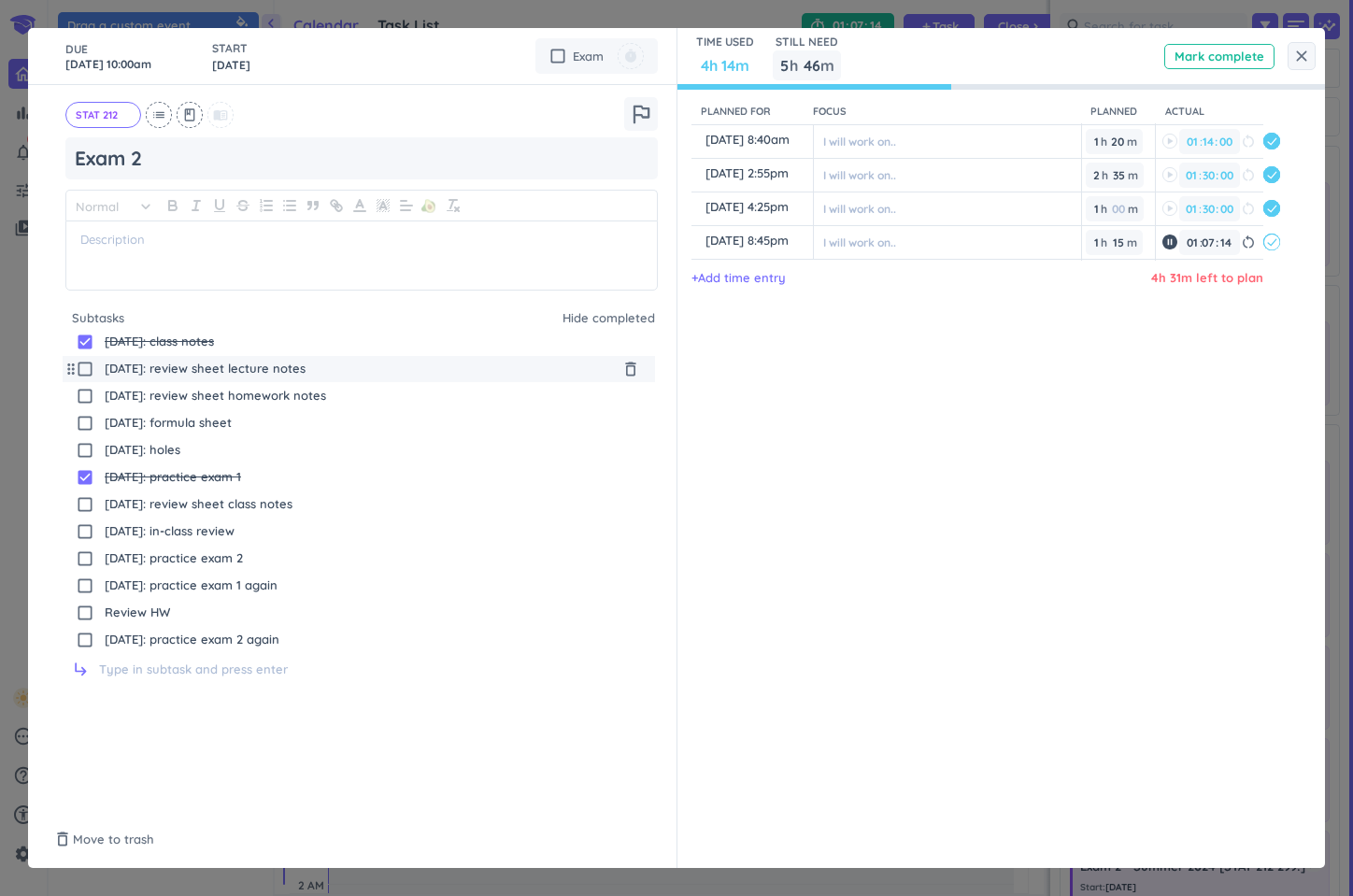 click on "check_box_outline_blank" at bounding box center [85, 369] 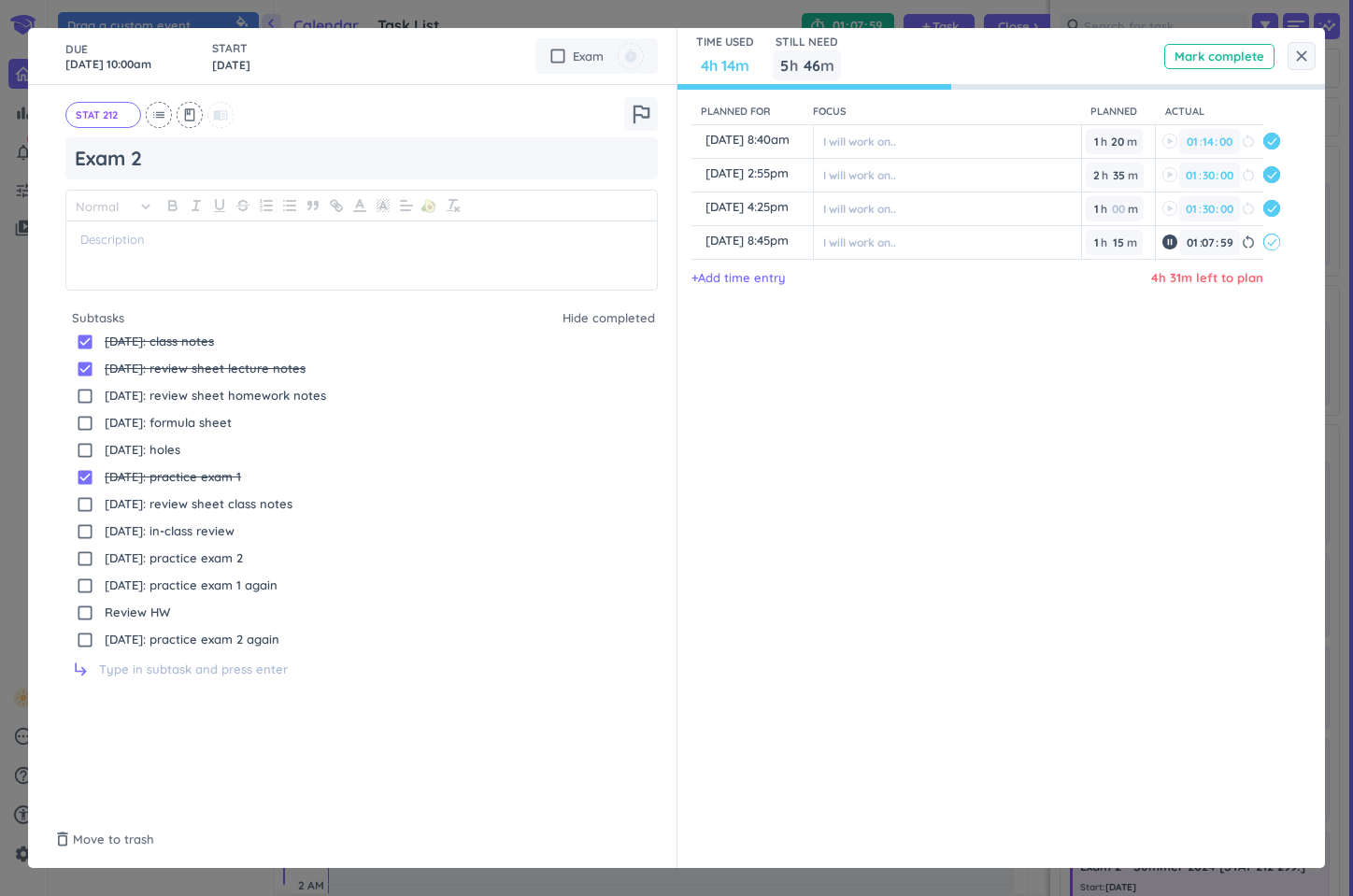 type on "08" 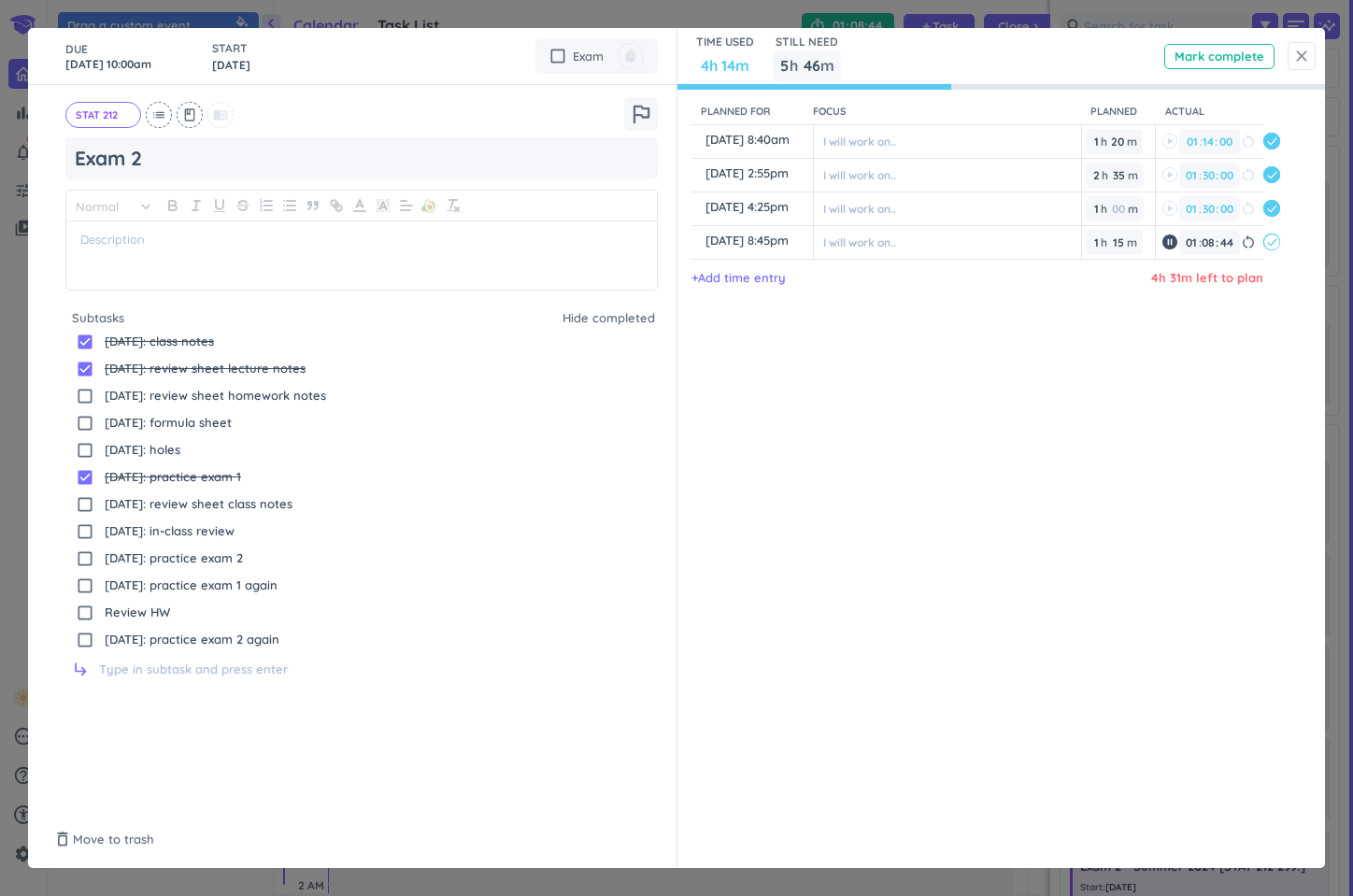 click on "close" at bounding box center [1302, 56] 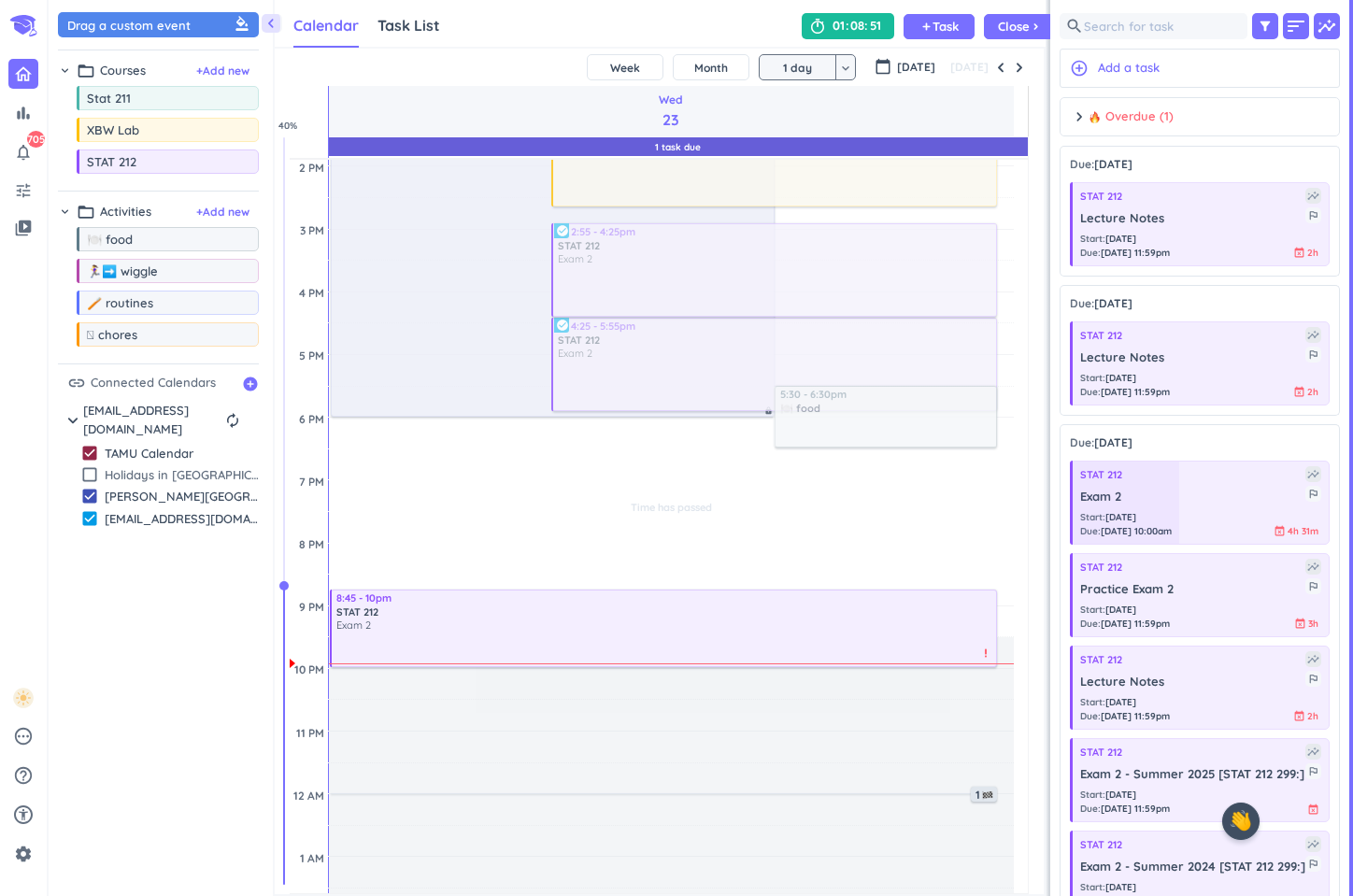 scroll, scrollTop: 660, scrollLeft: 0, axis: vertical 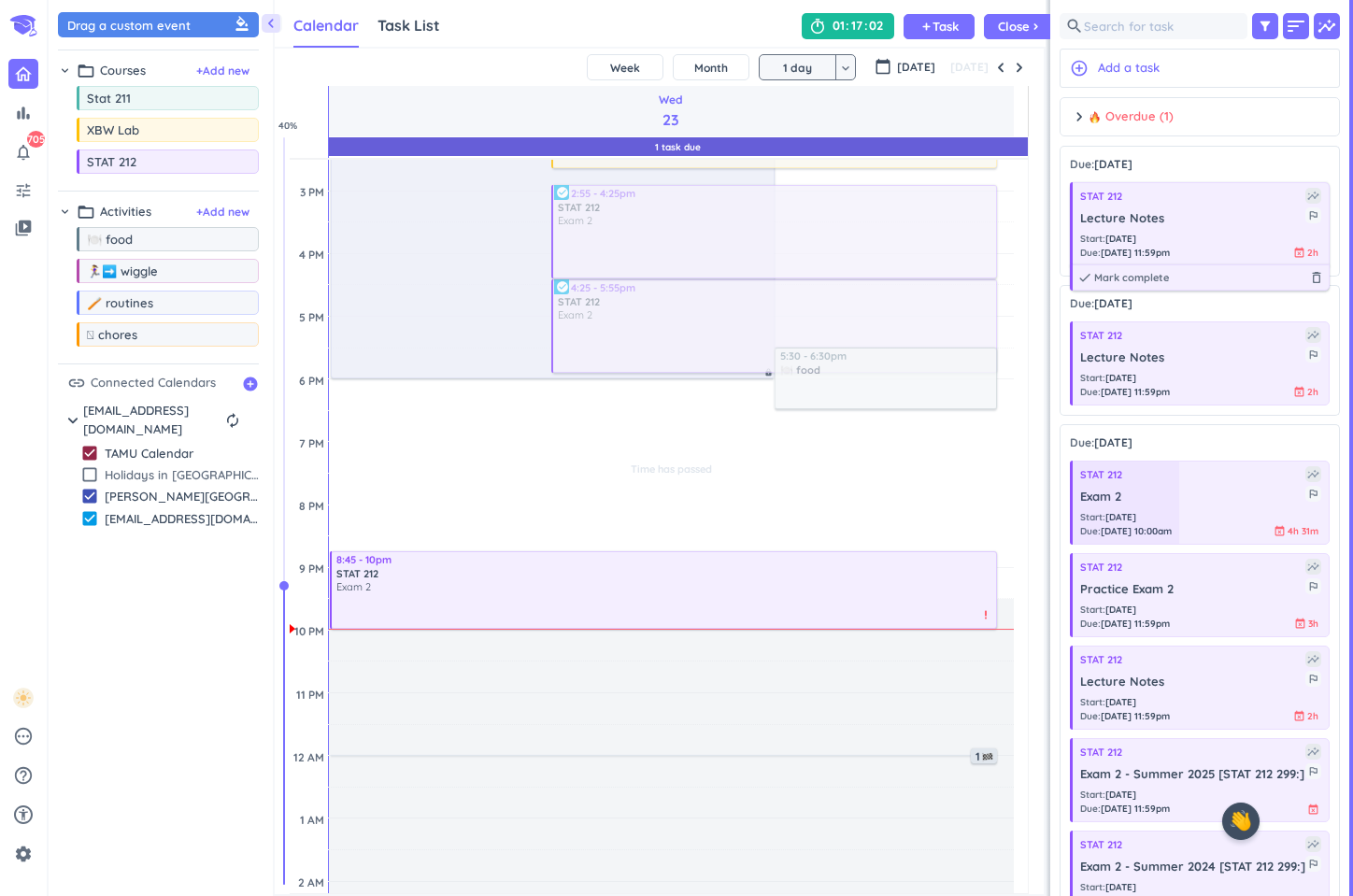 click on "Start :  [DATE] Due :  [DATE] 11:59pm event_busy 2h" at bounding box center [1201, 246] 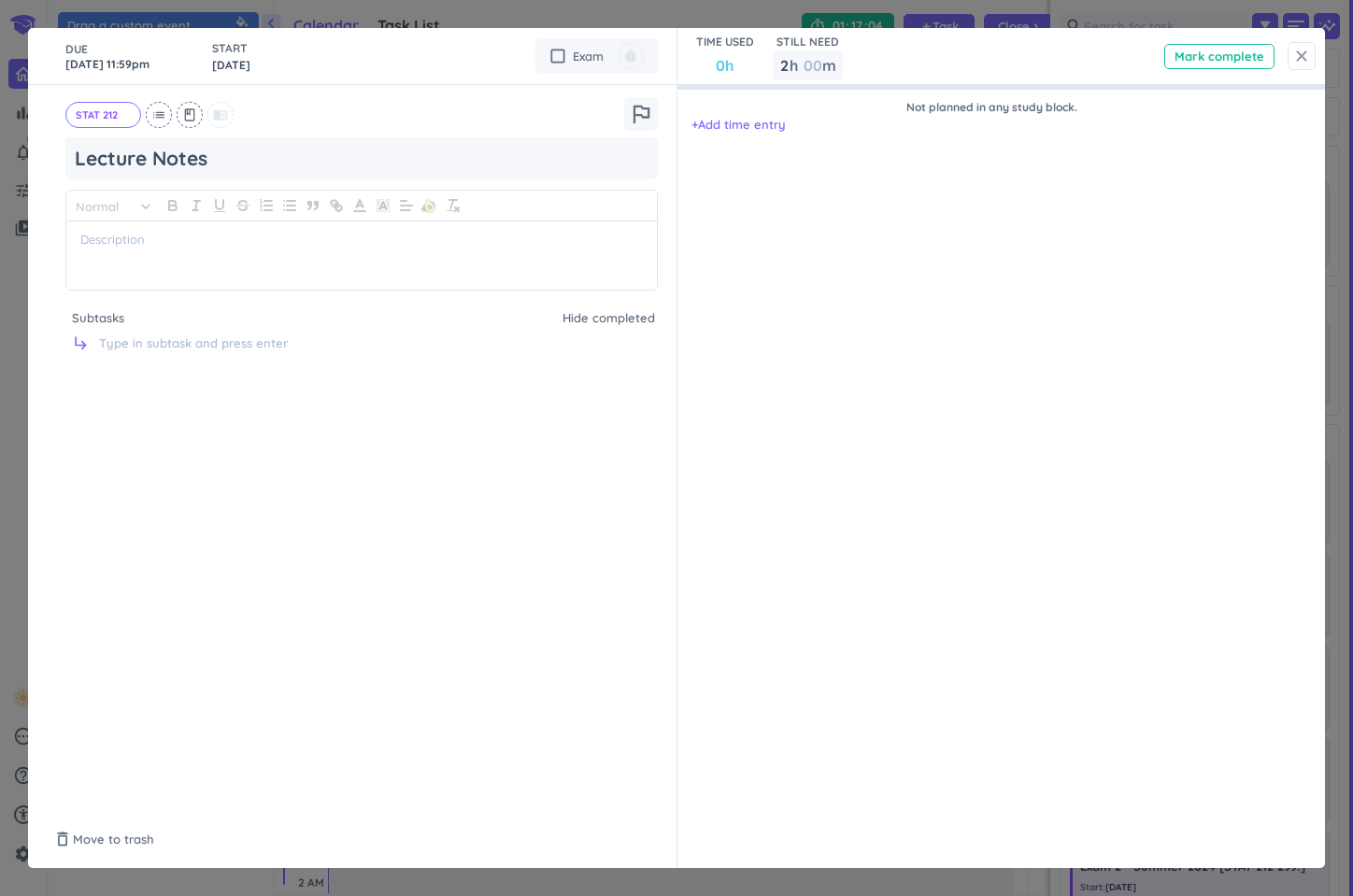 click on "close" at bounding box center (1302, 56) 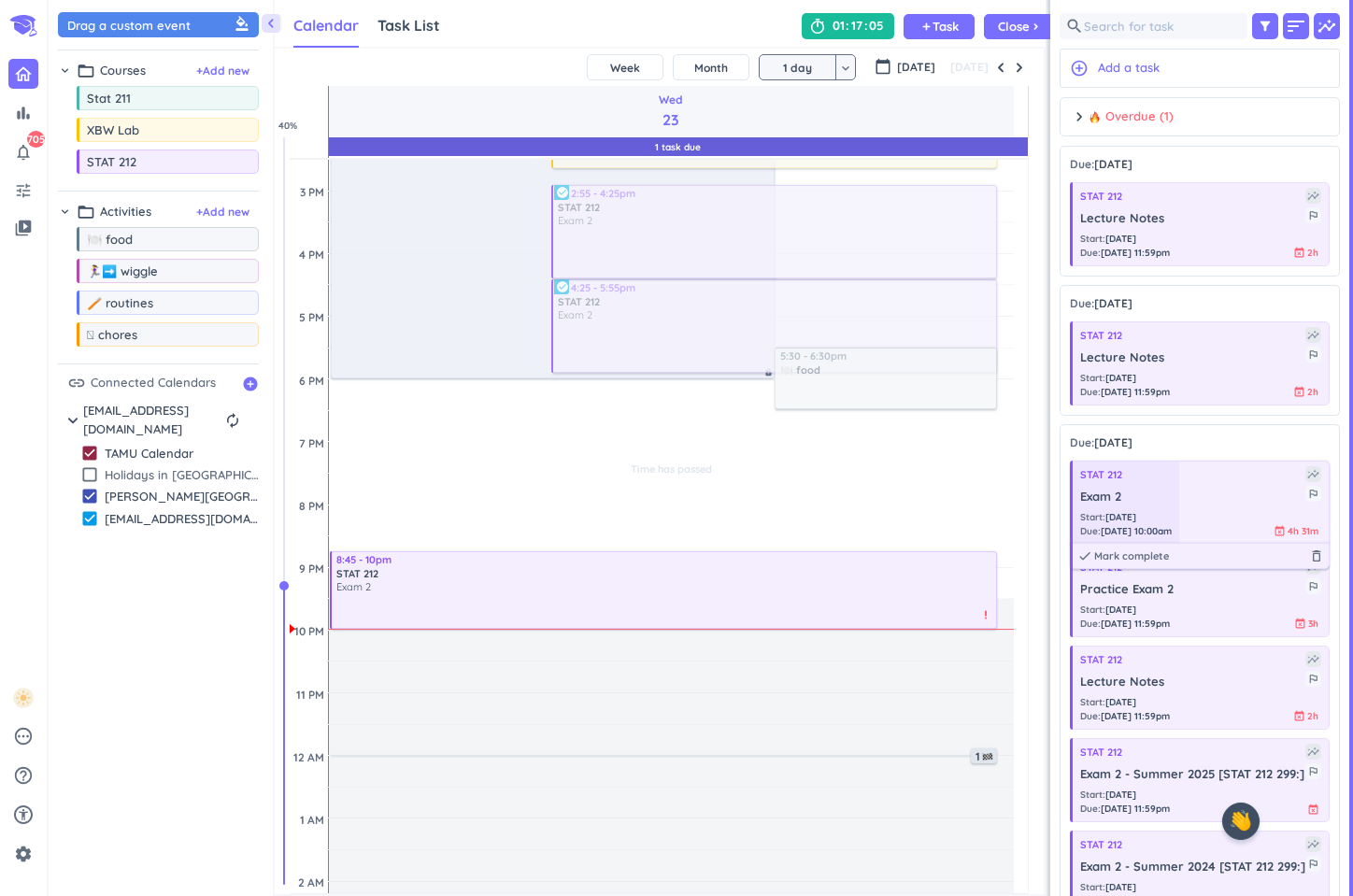 click at bounding box center [1125, 503] 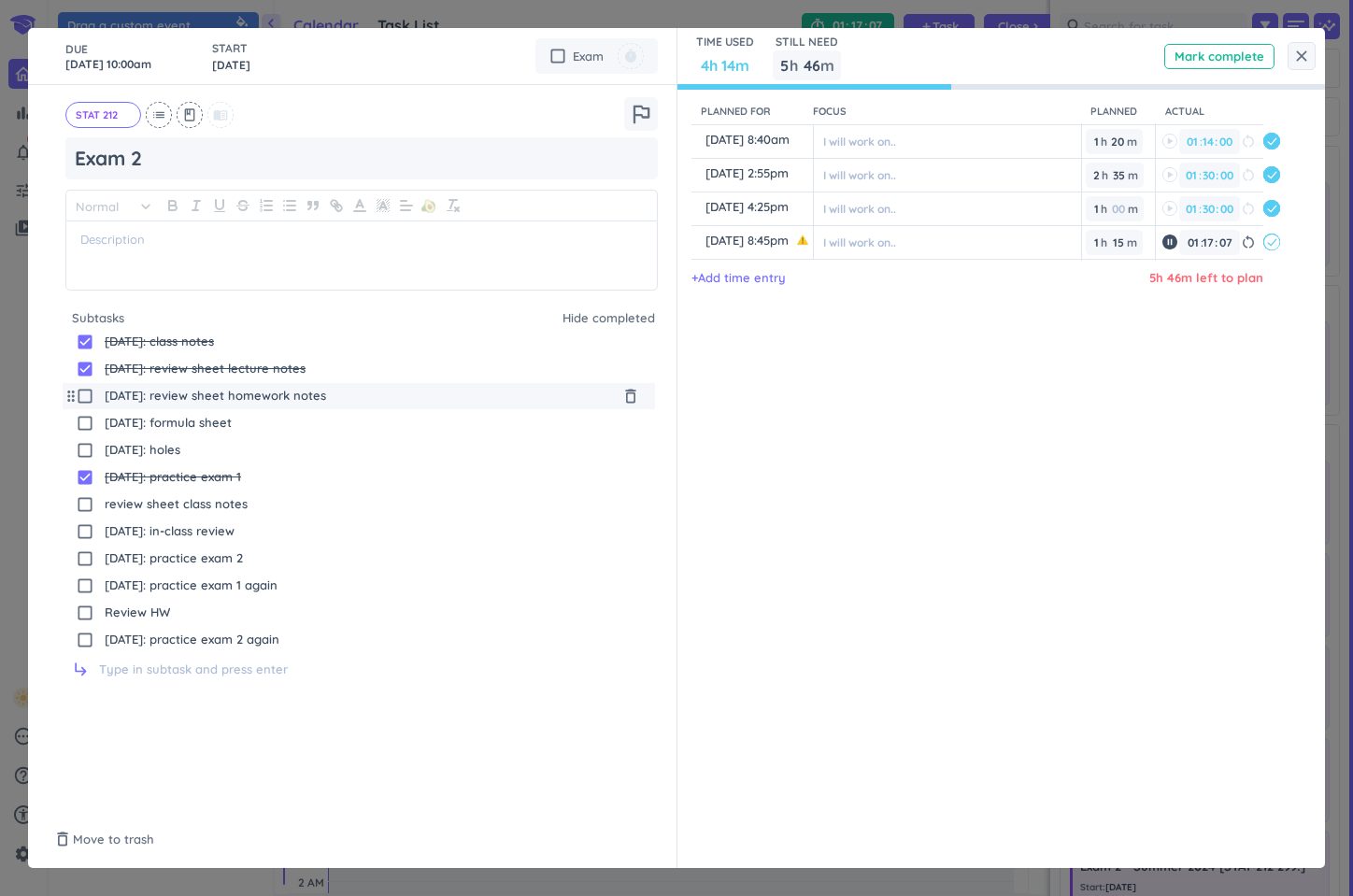 click on "[DATE]: review sheet homework notes" at bounding box center [360, 396] 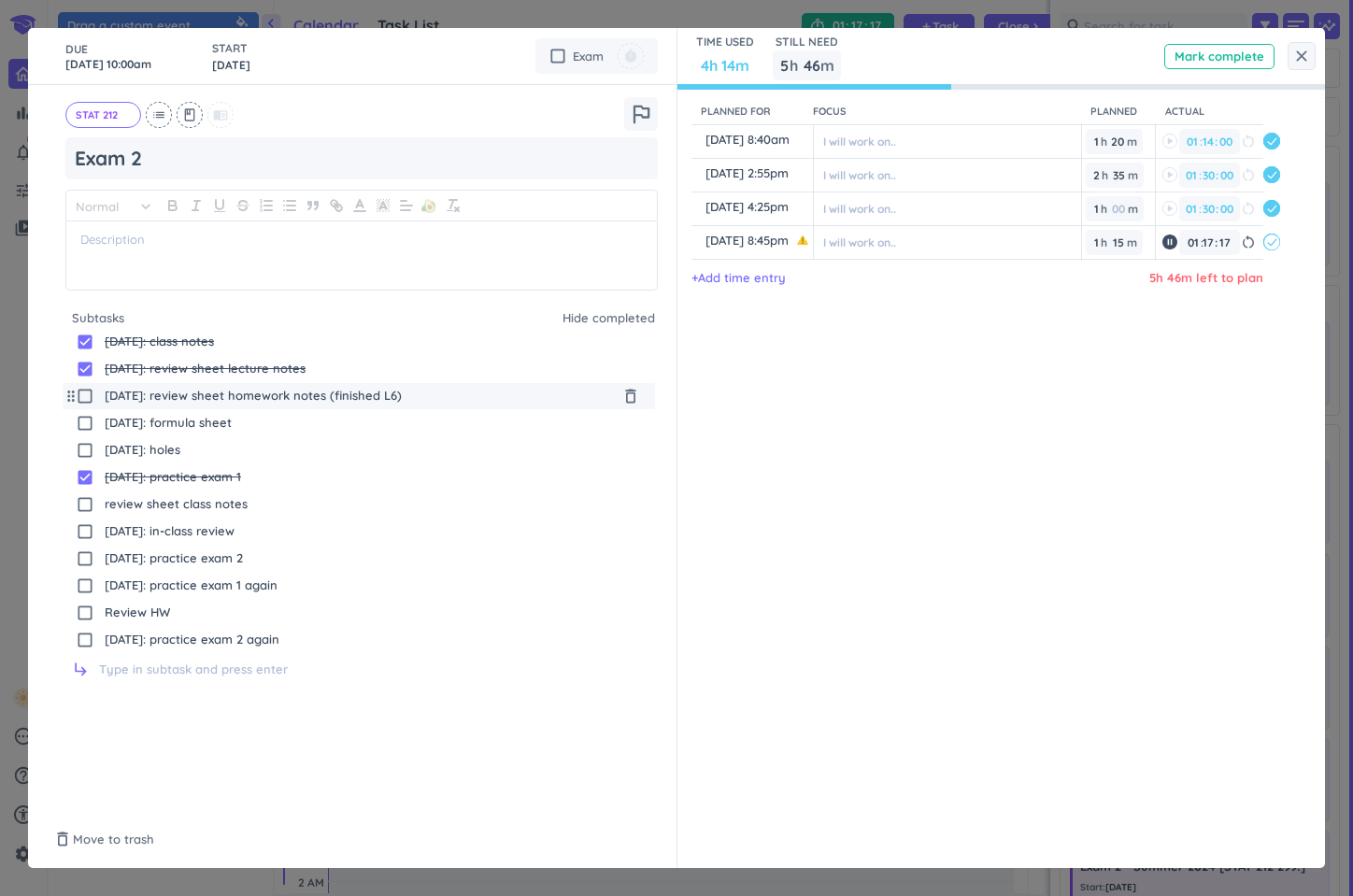 type on "[DATE]: review sheet homework notes (finished L6)" 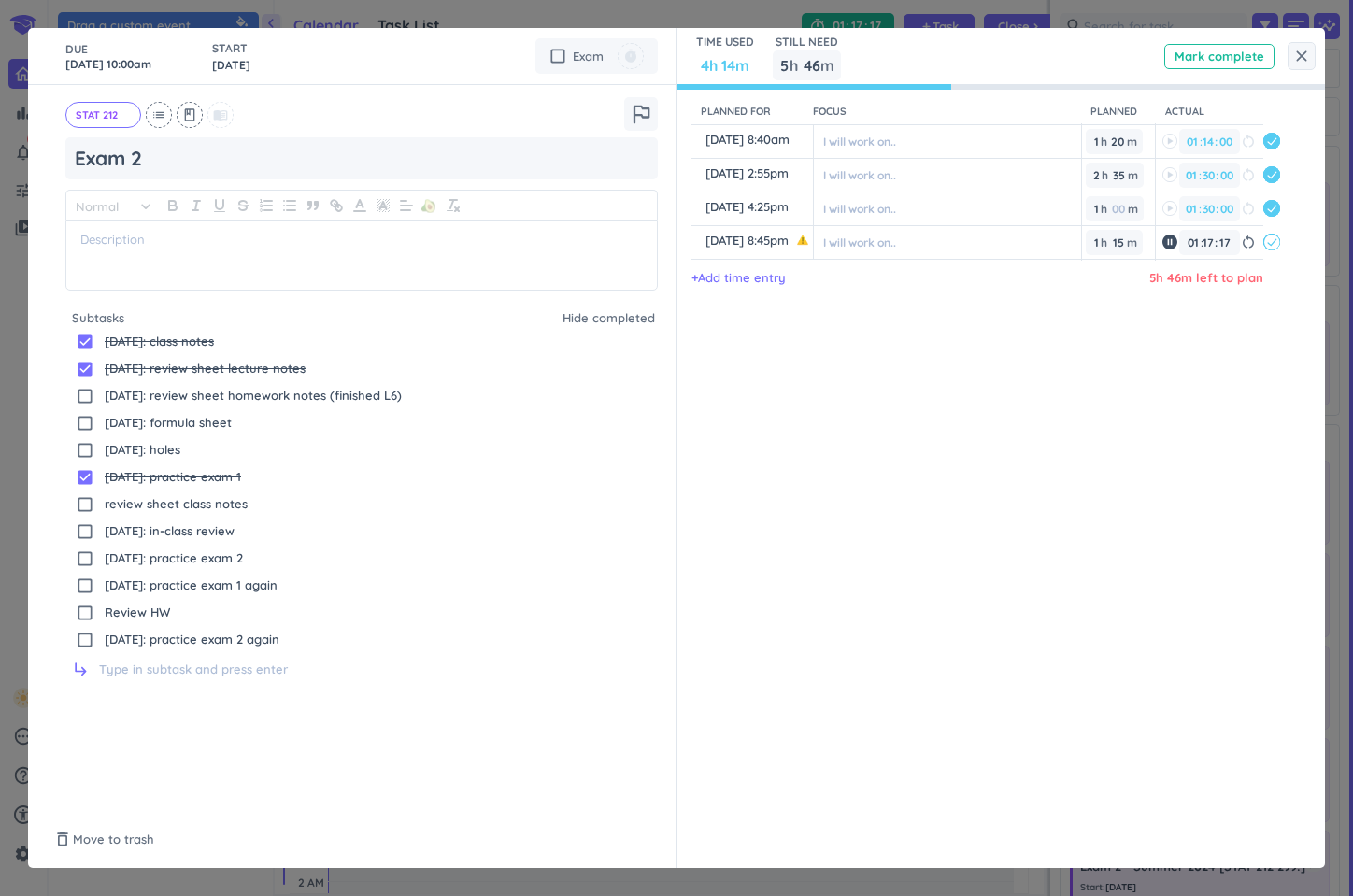 click on "Planned for Focus Planned Actual content_copy [DATE] 8:40am ️ I will work on.. 1 1 00 h 20 20 00 m 01 01 00 14 14 00 : 00 restart_alt delete_outline content_copy [DATE] 2:55pm ️ I will work on.. 2 2 00 h 35 35 00 m 01 01 00 30 30 00 : 00 restart_alt delete_outline content_copy [DATE] 4:25pm ️ I will work on.. 1 1 00 h 00 m 01 01 00 30 30 00 : 00 restart_alt delete_outline content_copy [DATE] 8:45pm ️ I will work on.. 1 1 00 h 15 15 00 m 01 01 00 17 17 00 : 17 restart_alt event_busy +  Add time entry 5h 46m   left to plan" at bounding box center (992, 448) 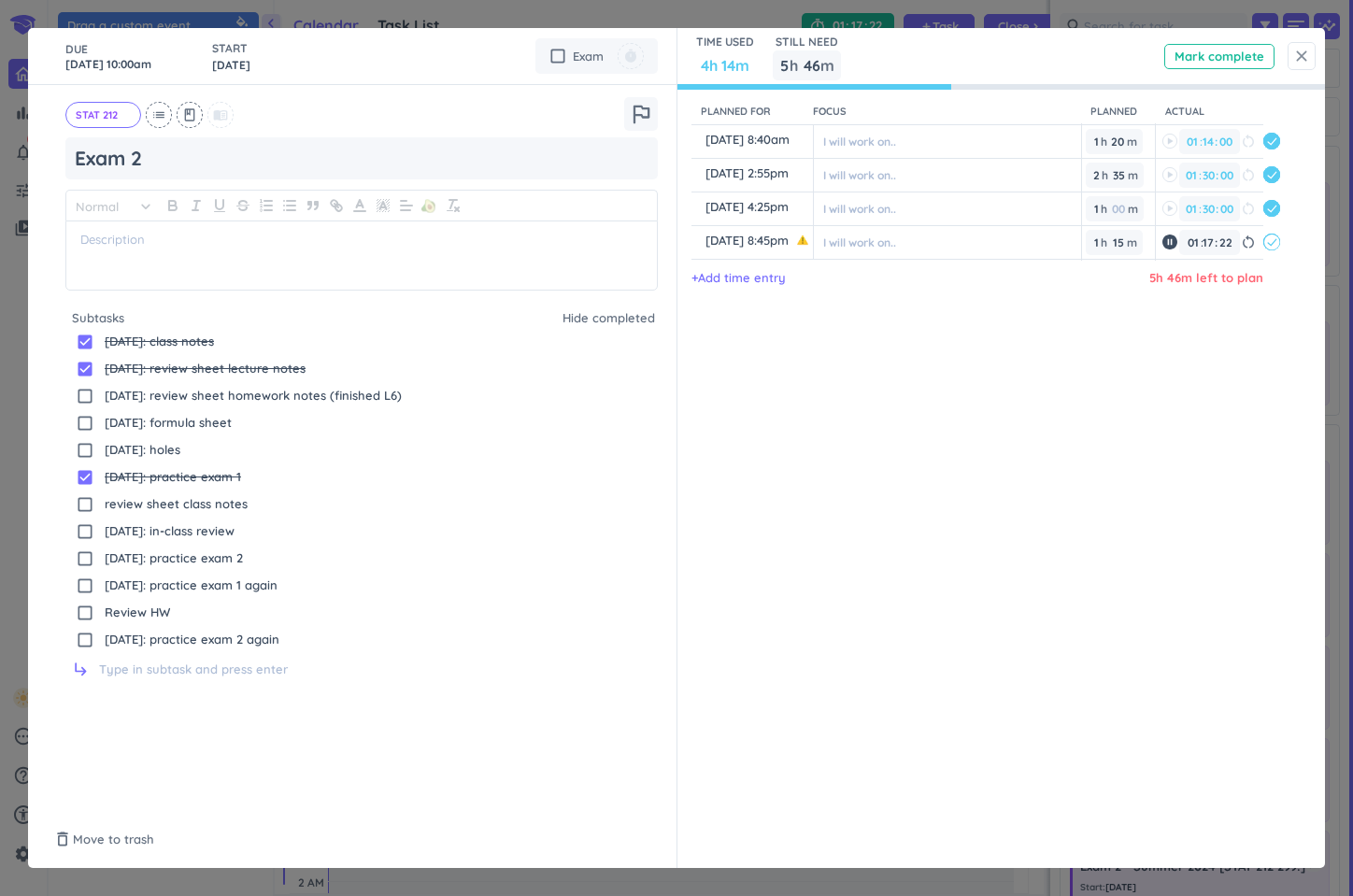 click on "close" at bounding box center [1302, 56] 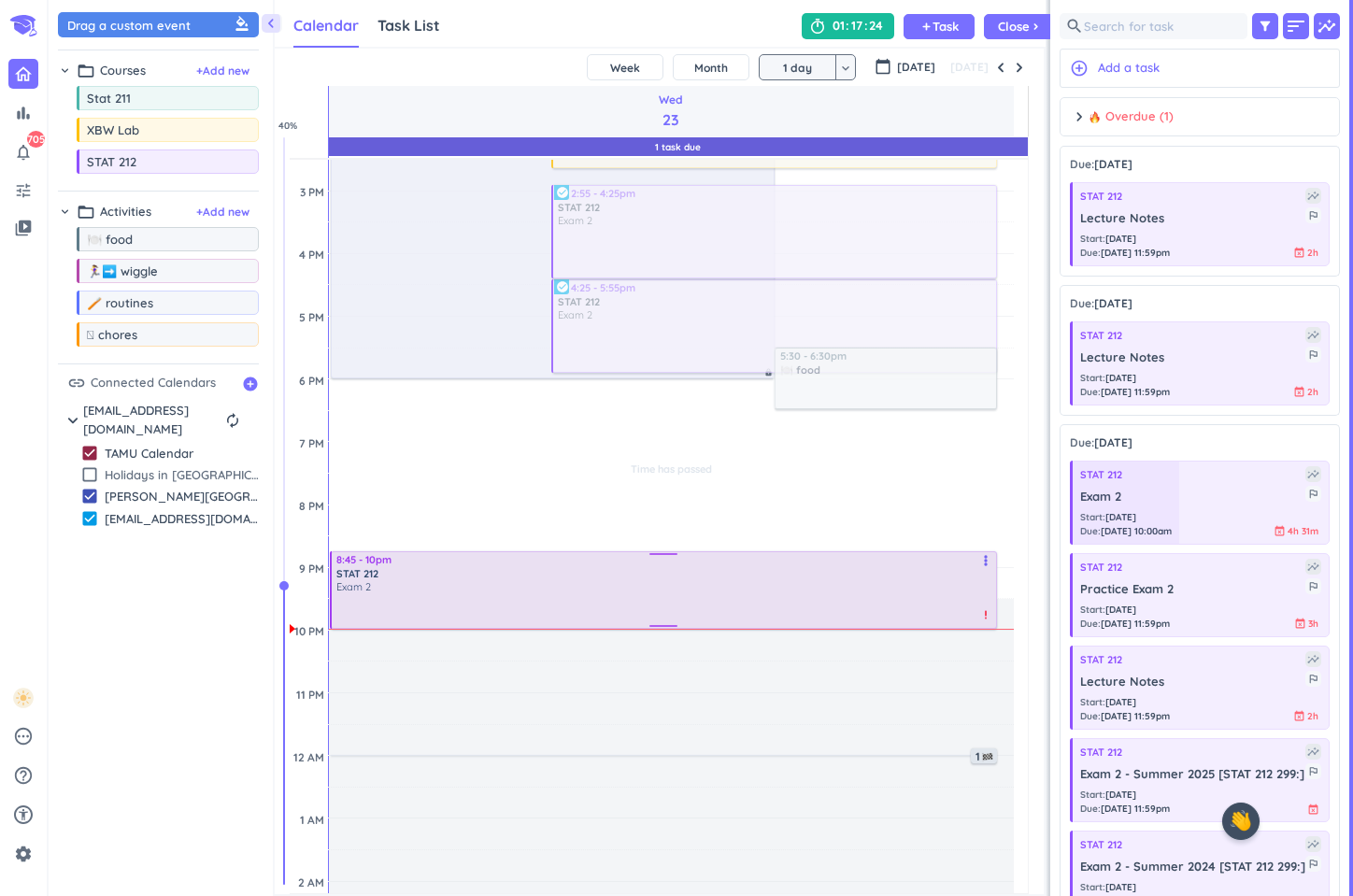 click on "Exam 2" at bounding box center [664, 587] 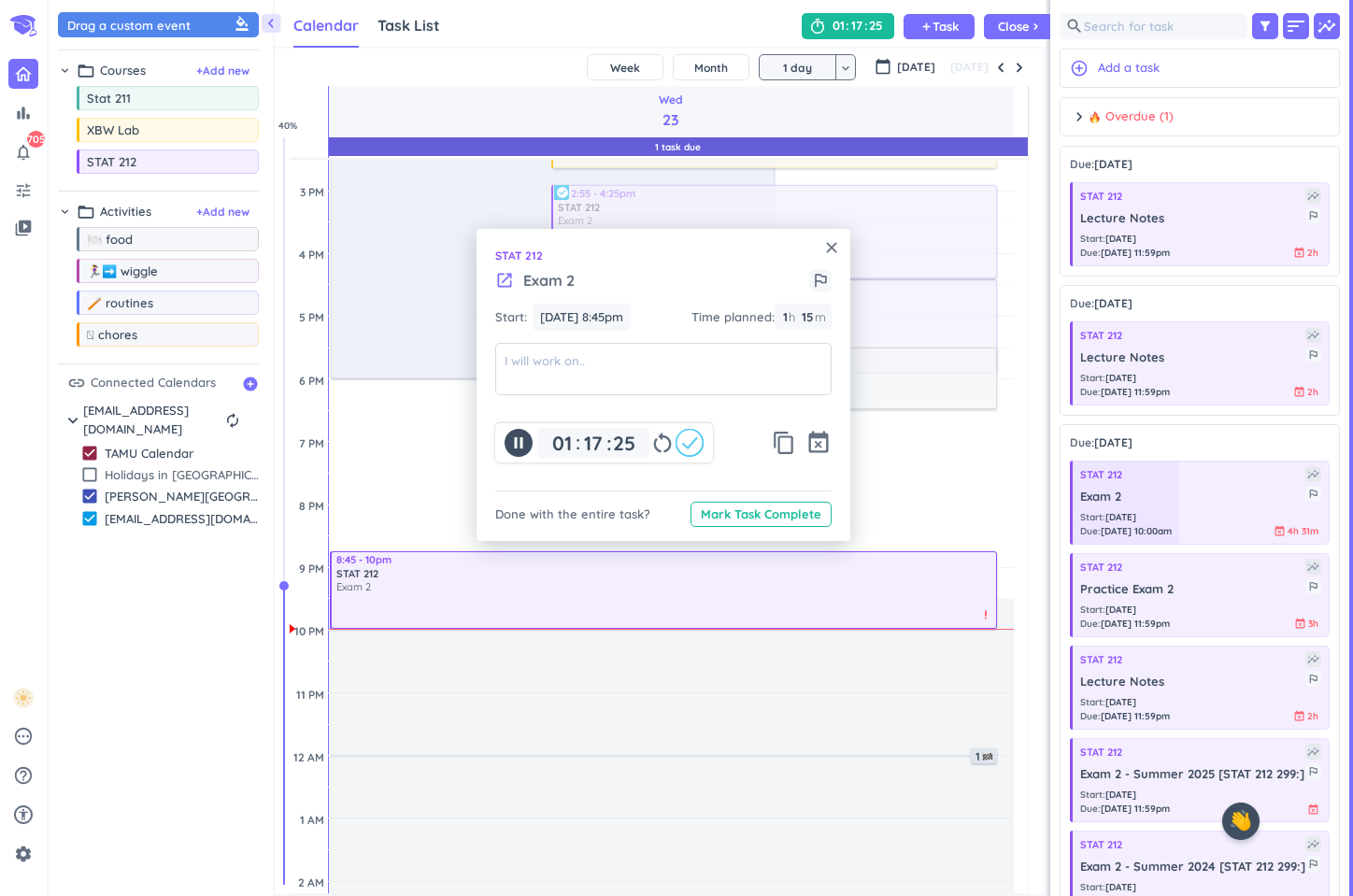 click 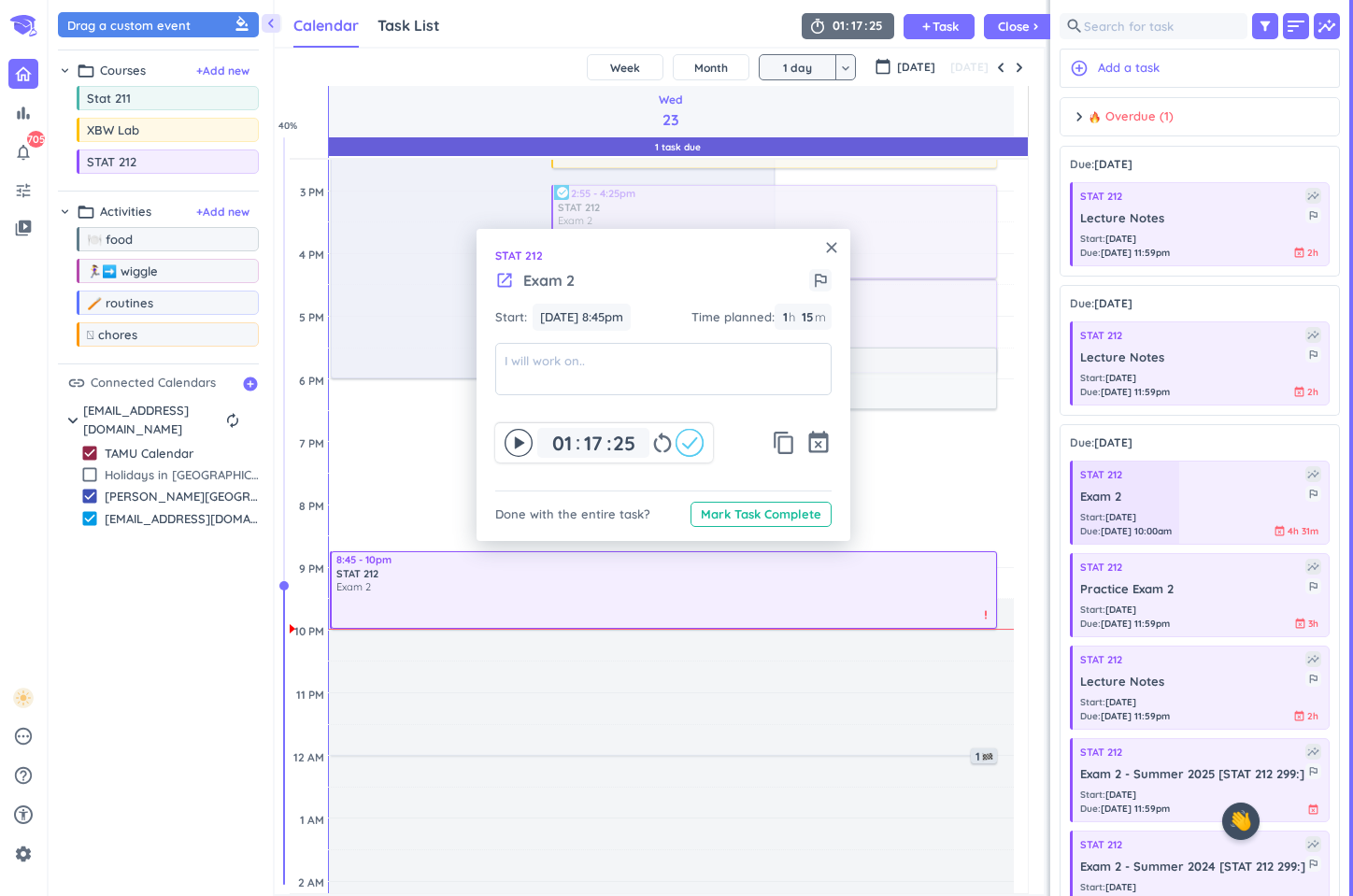 click 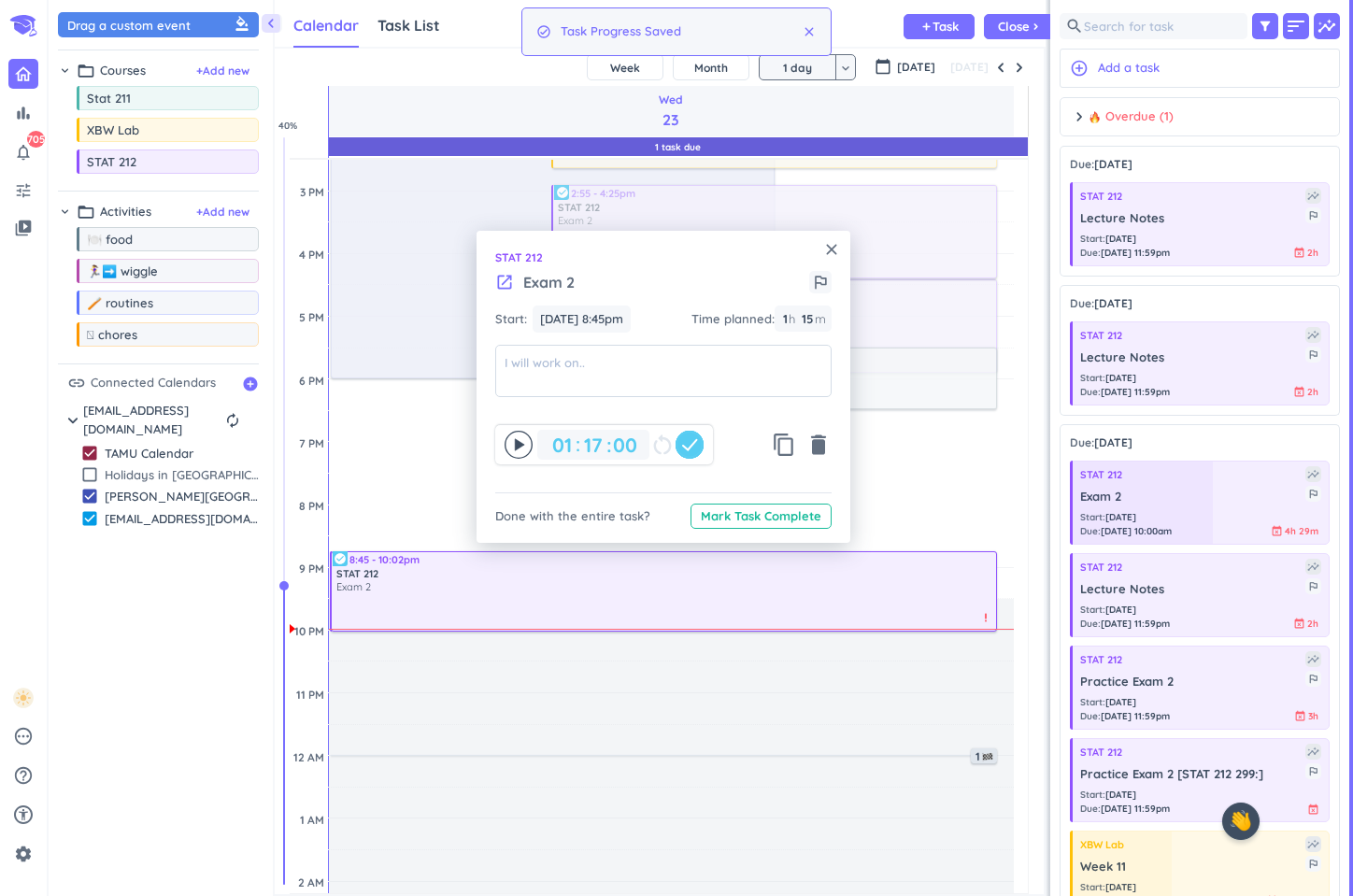 click on "close" at bounding box center [832, 249] 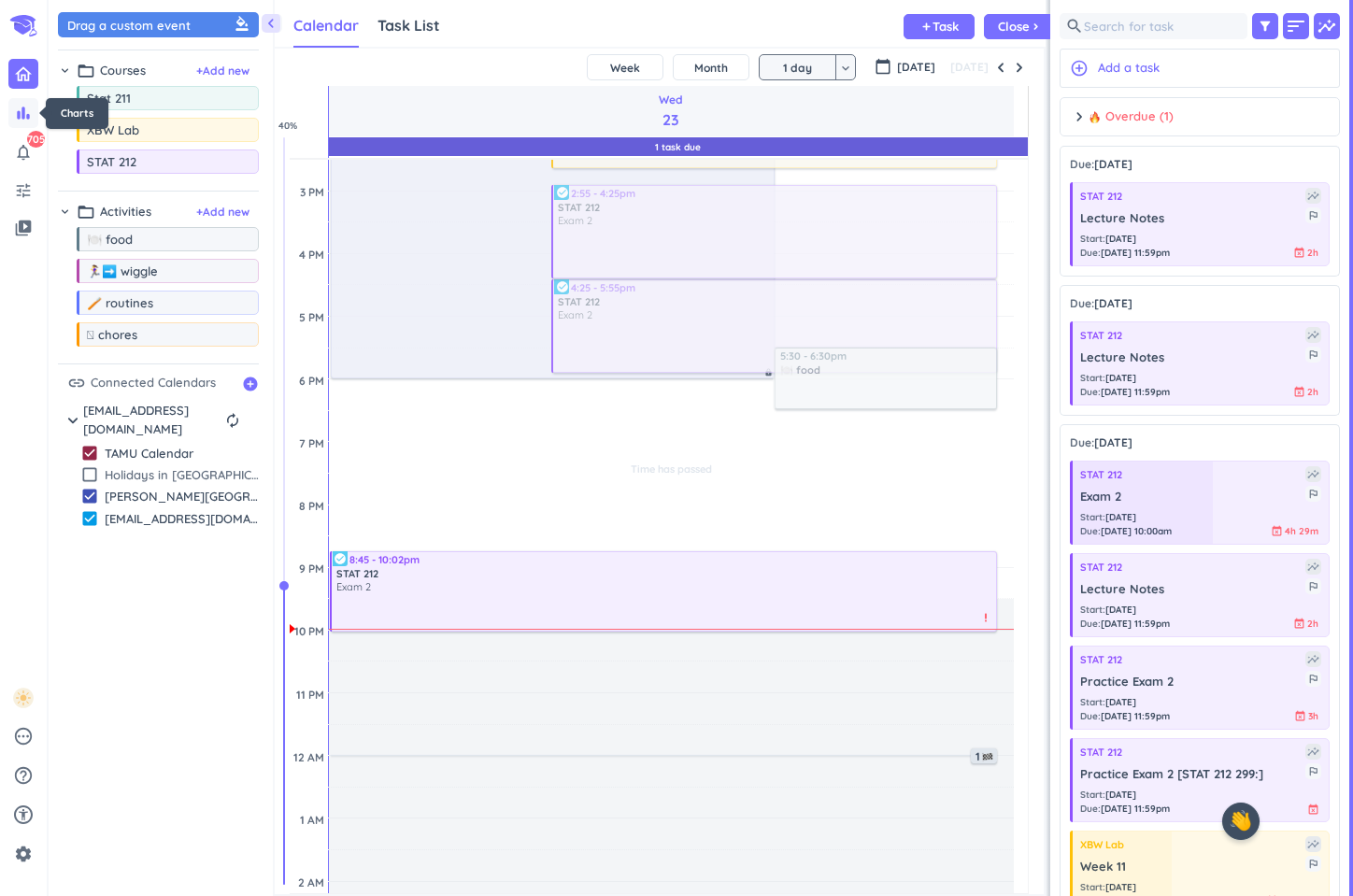 click on "bar_chart" at bounding box center (23, 113) 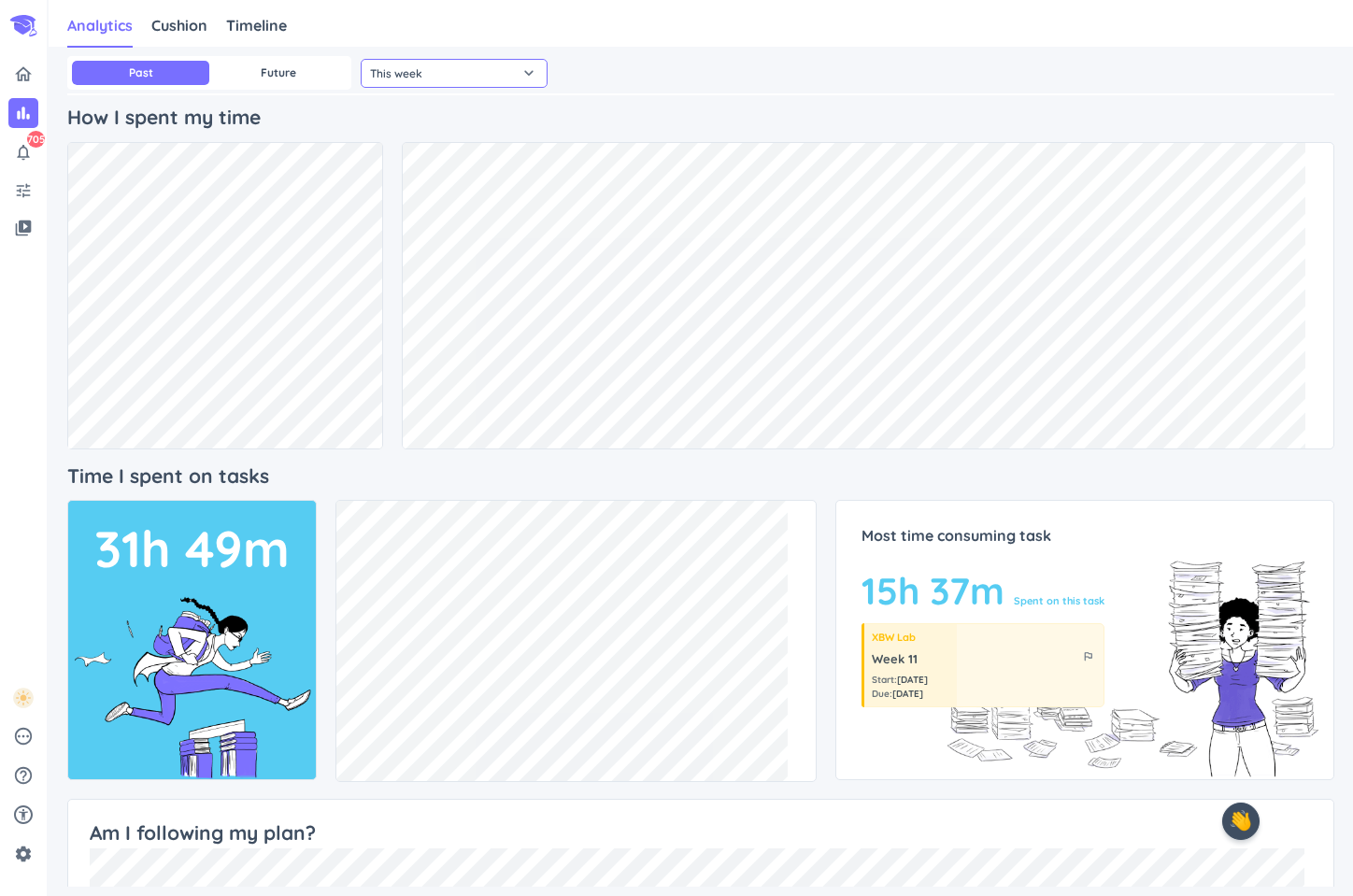 click on "This week" 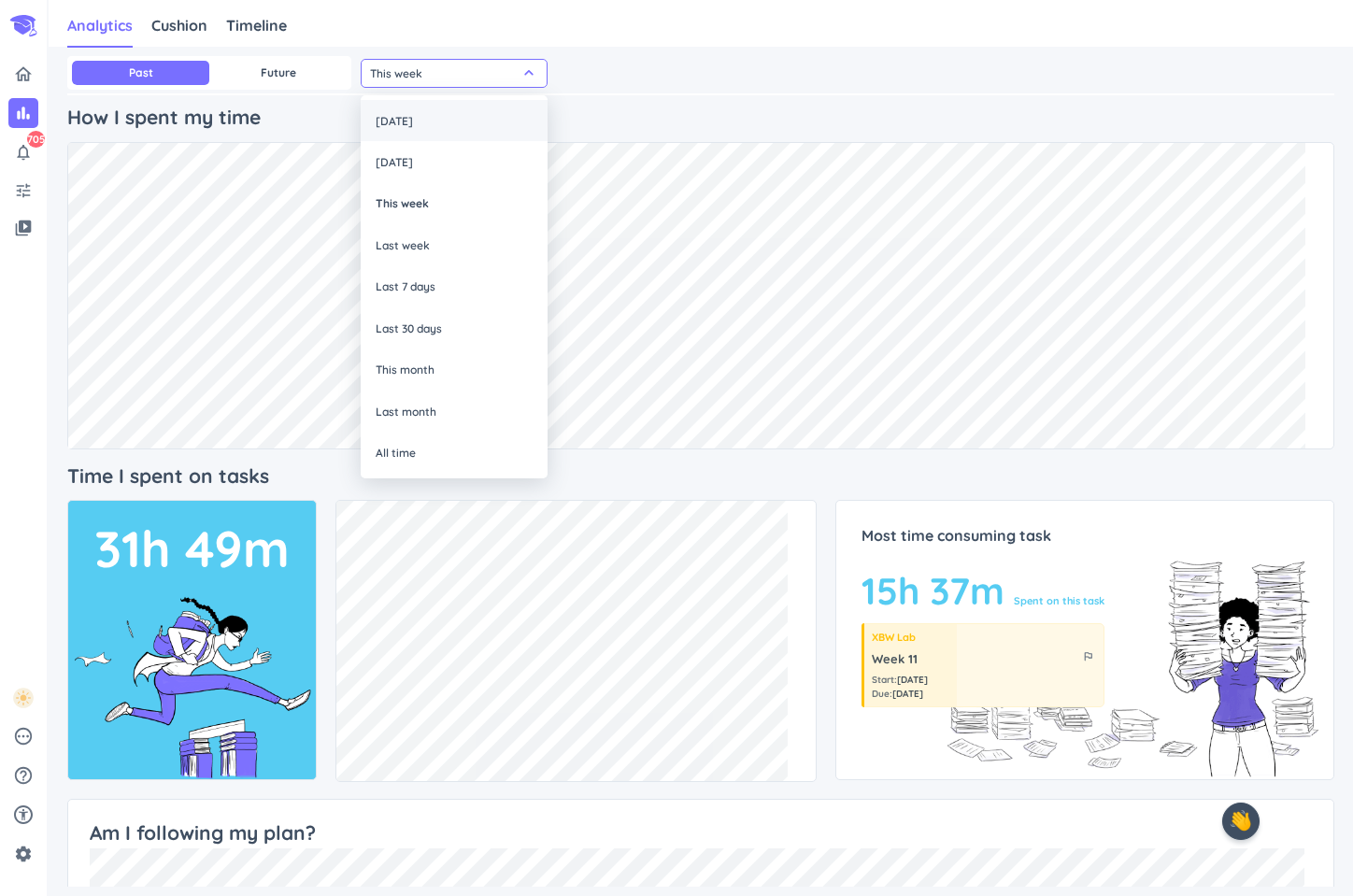 click on "[DATE]" at bounding box center (454, 121) 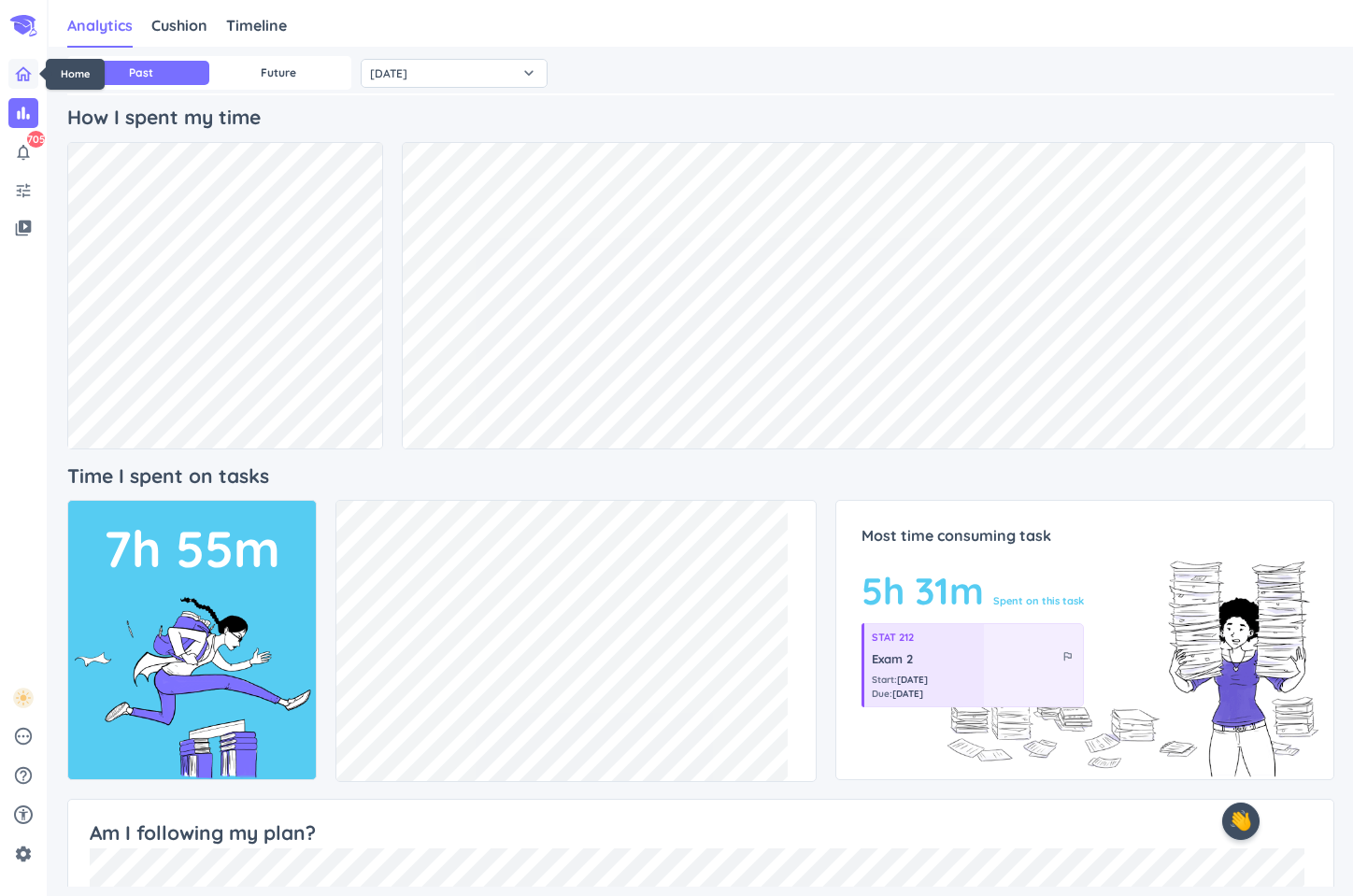 click at bounding box center [23, 74] 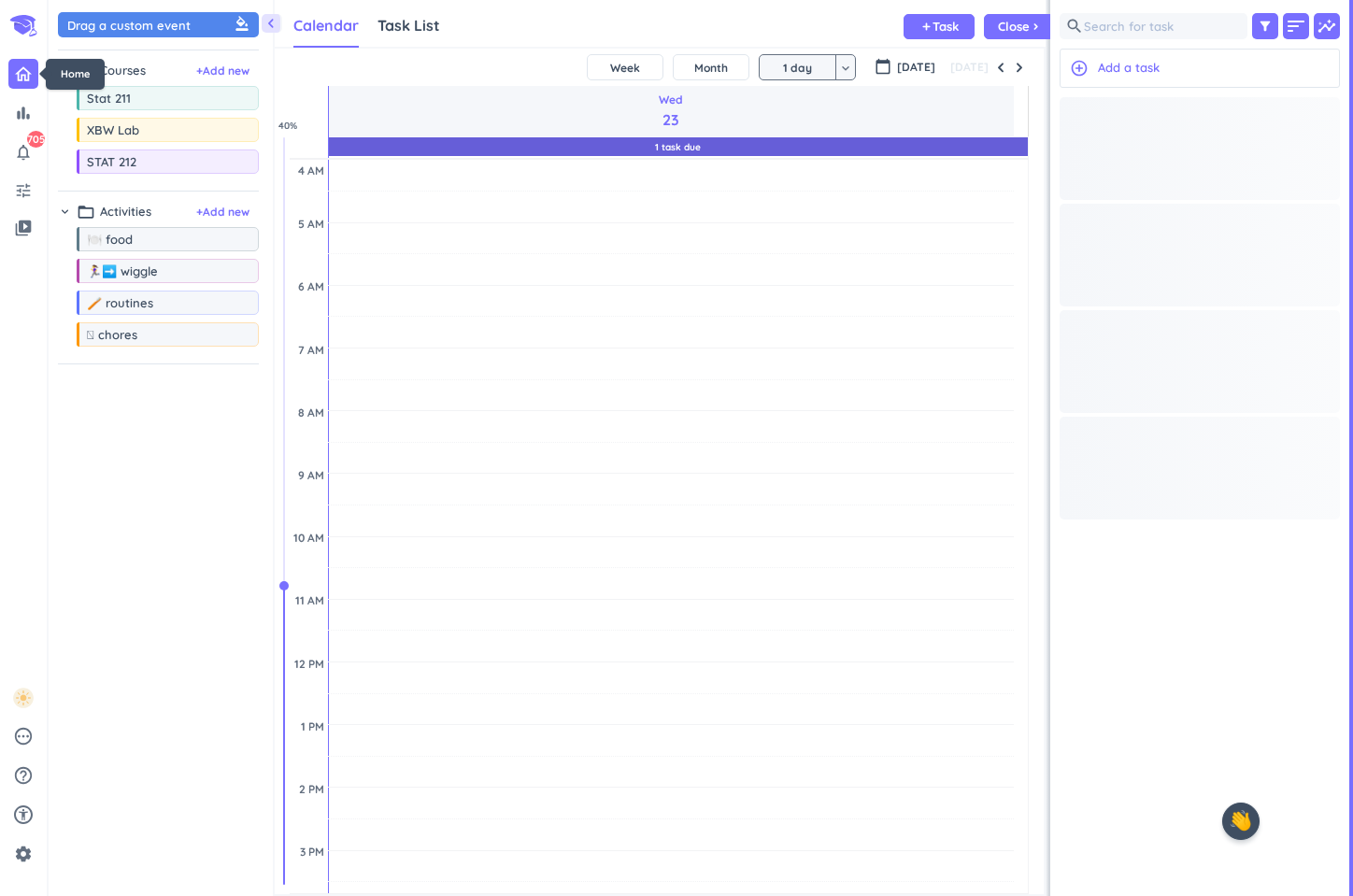 scroll, scrollTop: 33, scrollLeft: 757, axis: both 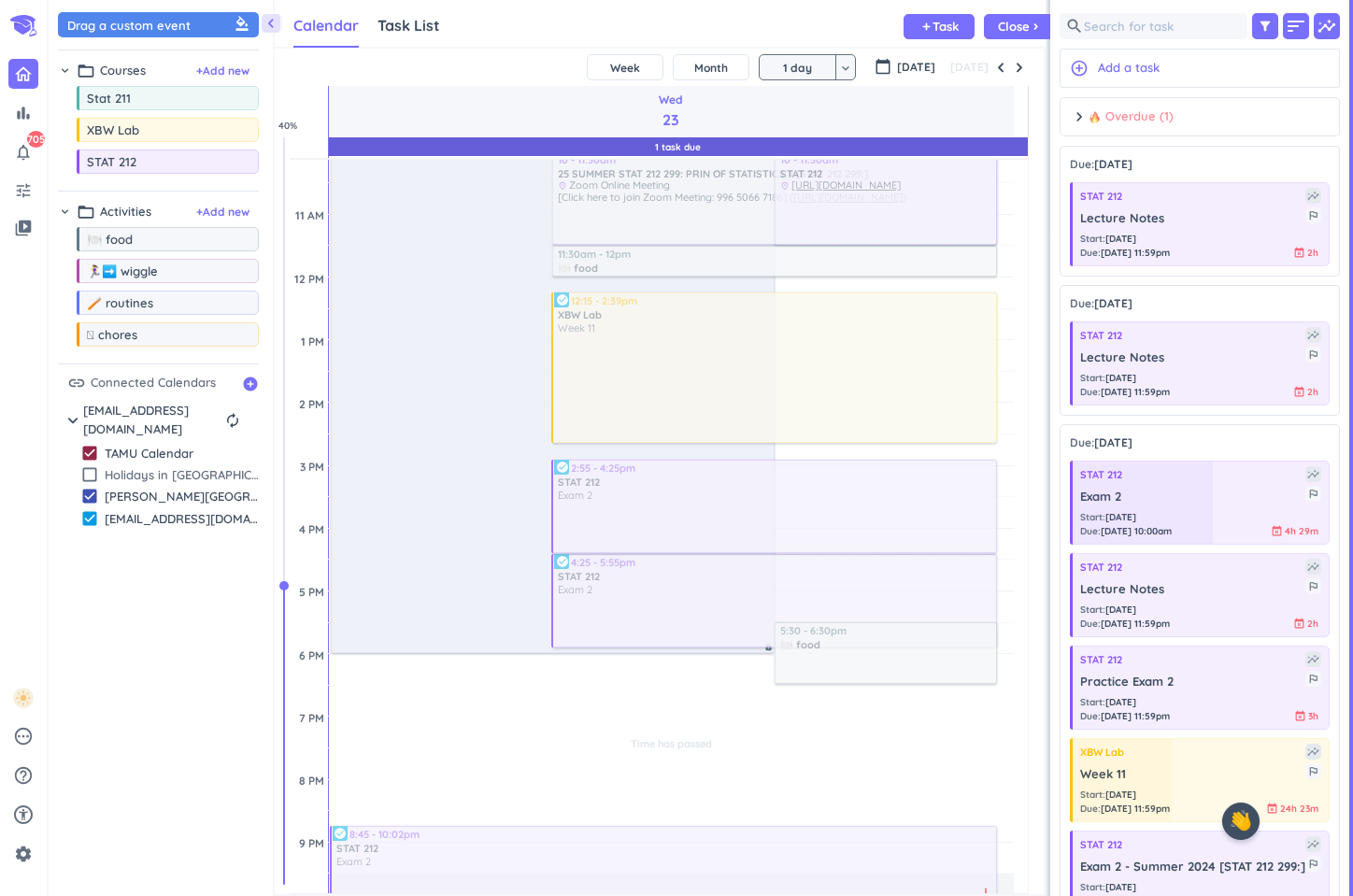 click on "chevron_right Overdue (1) done [PERSON_NAME] all complete" at bounding box center [1200, 121] 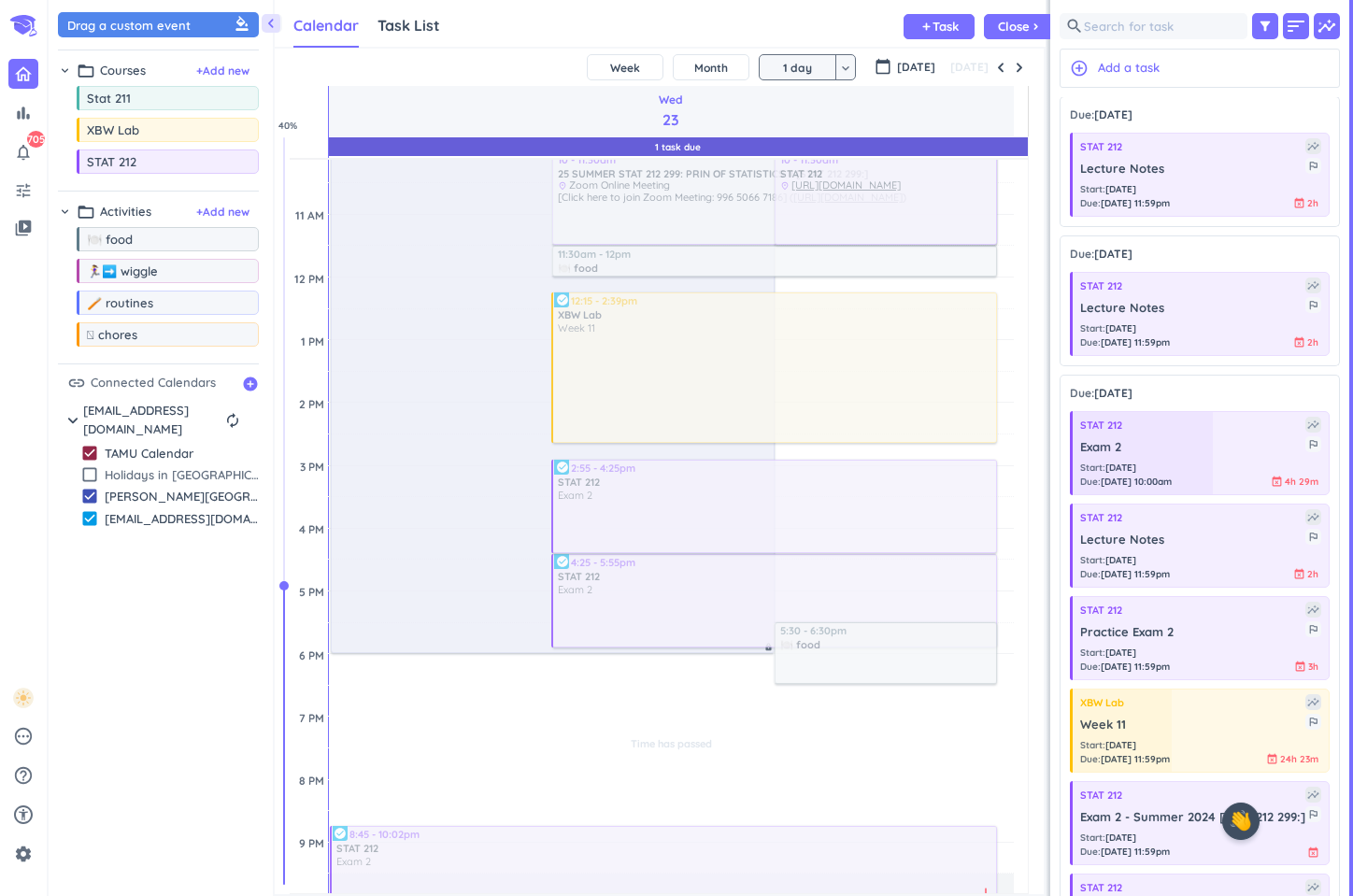 scroll, scrollTop: 246, scrollLeft: 0, axis: vertical 